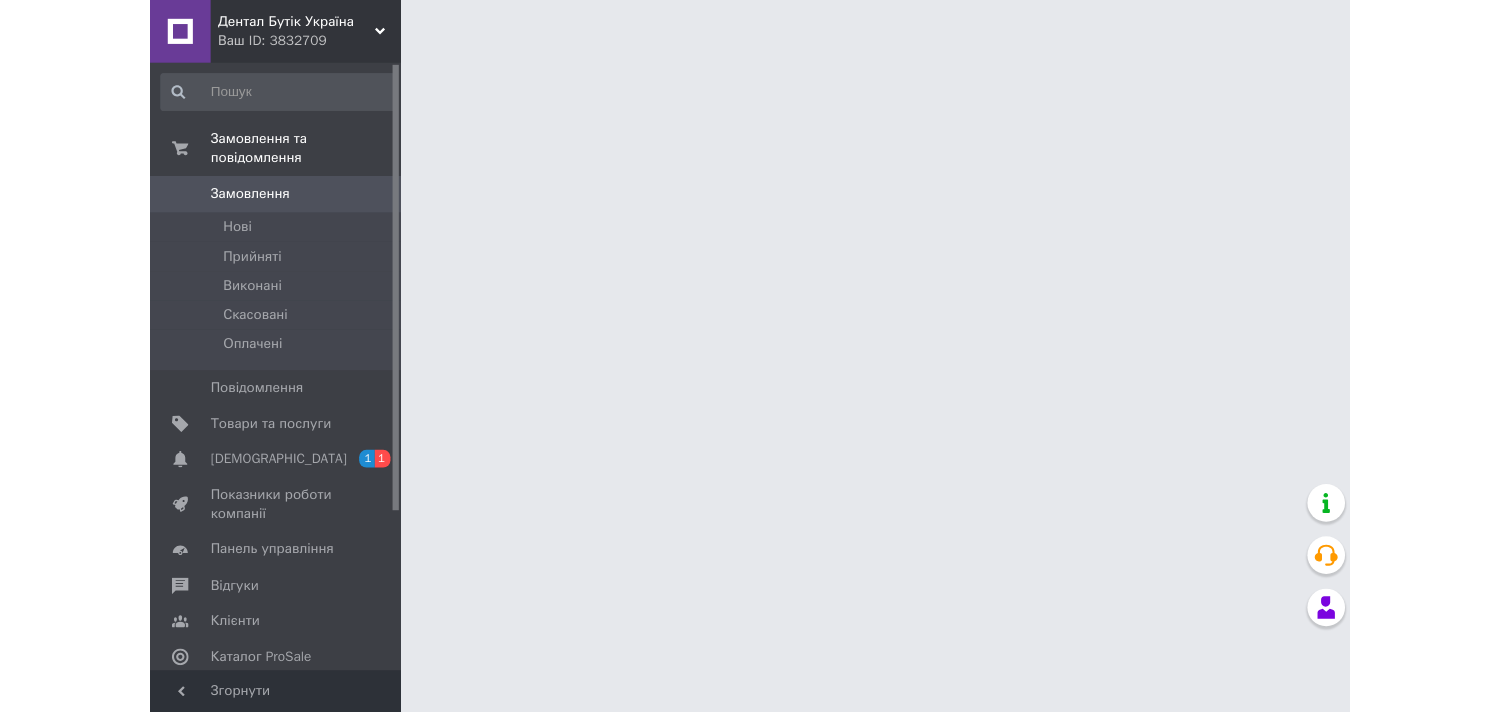 scroll, scrollTop: 0, scrollLeft: 0, axis: both 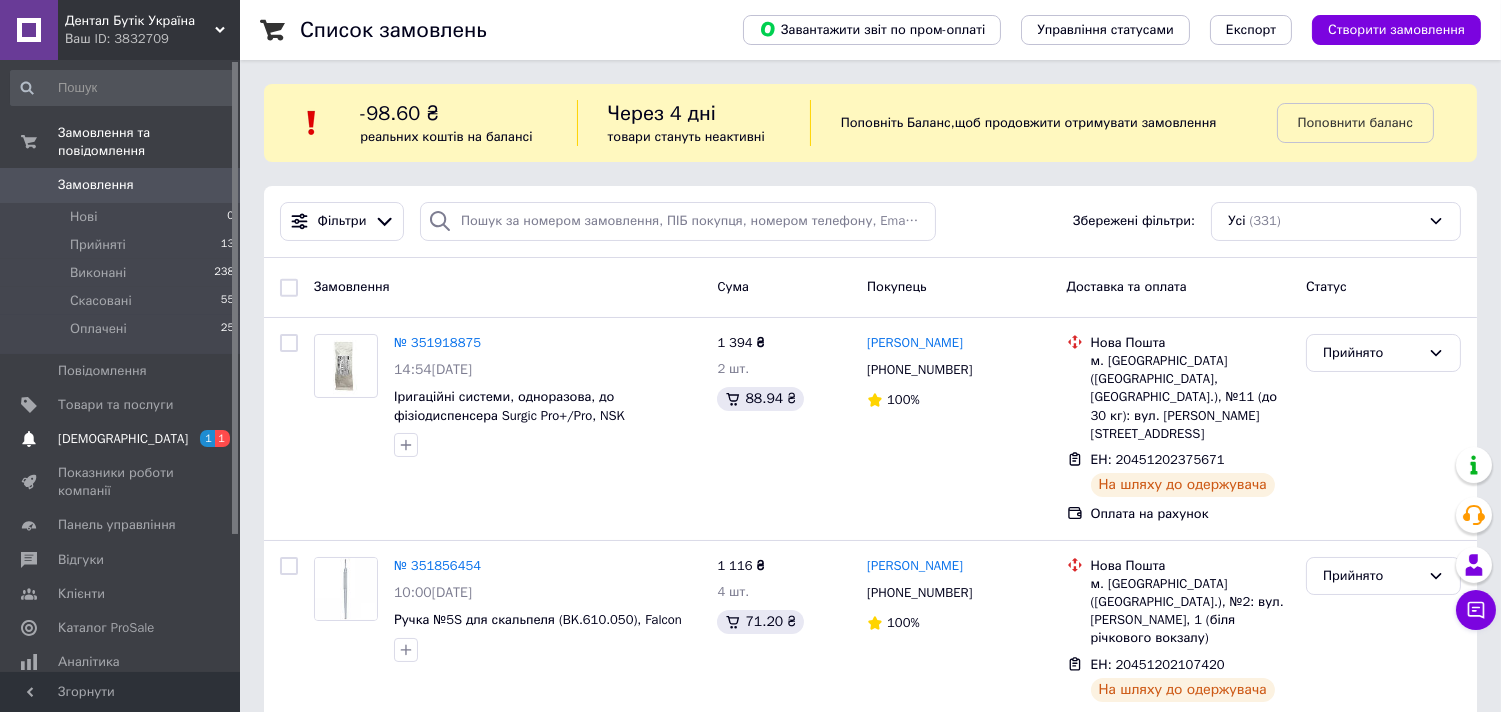 click on "[DEMOGRAPHIC_DATA]" at bounding box center (123, 439) 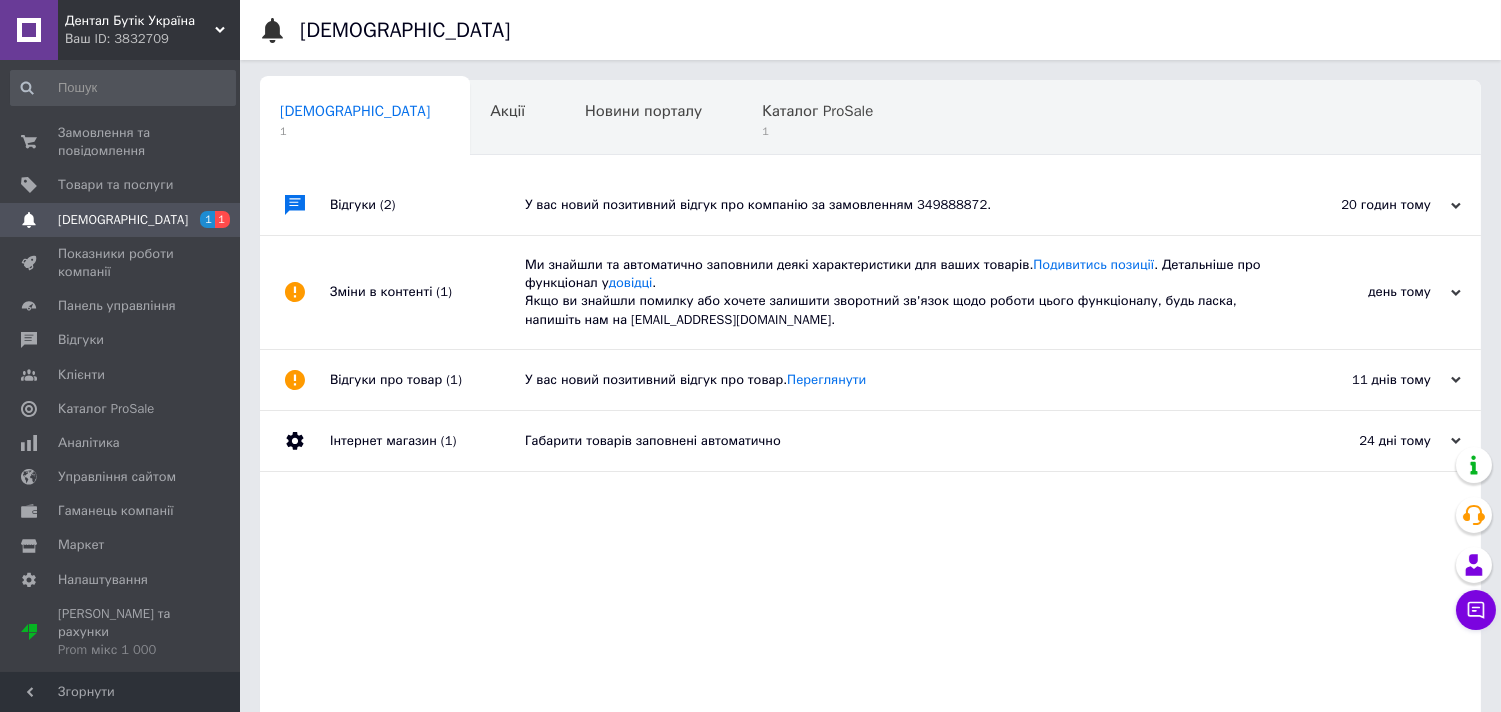 click on "[DEMOGRAPHIC_DATA]" at bounding box center [123, 220] 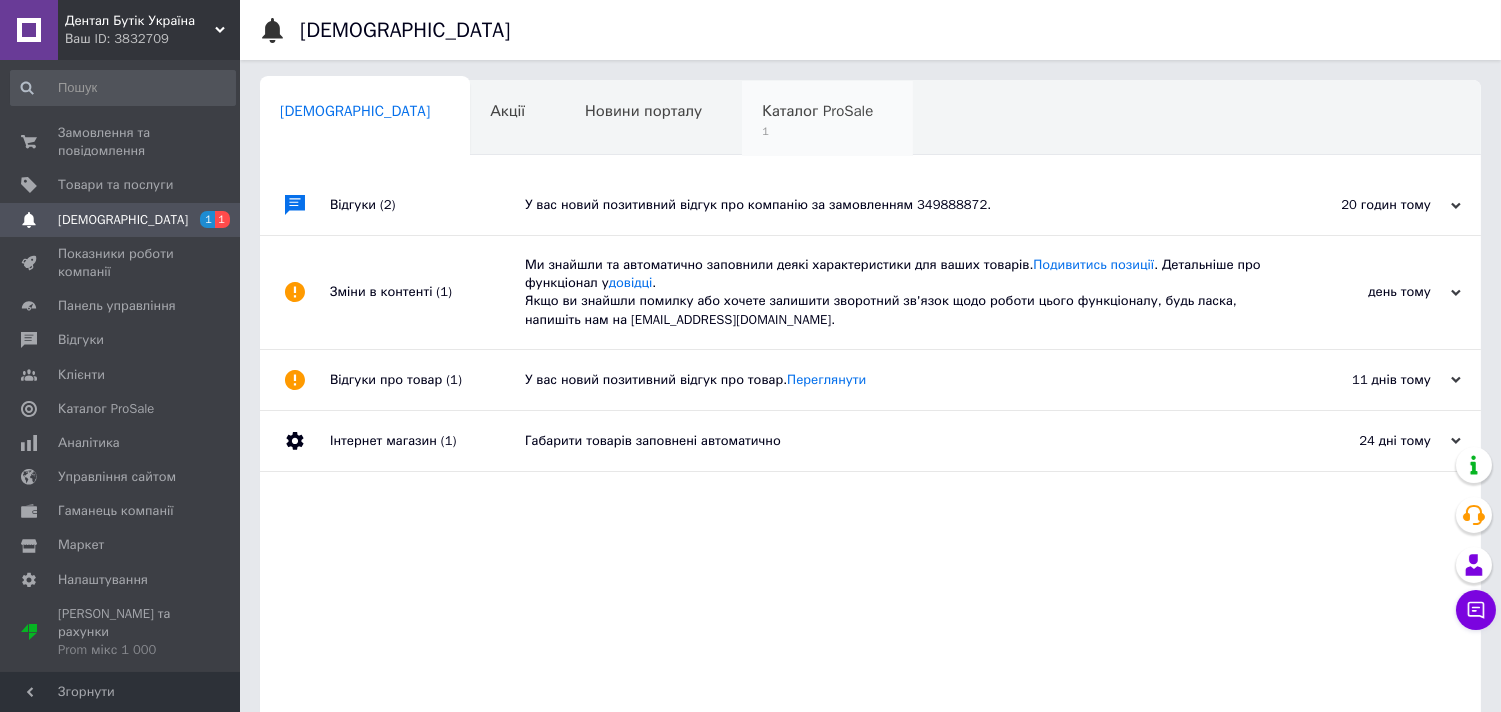 click on "Каталог ProSale" at bounding box center (817, 111) 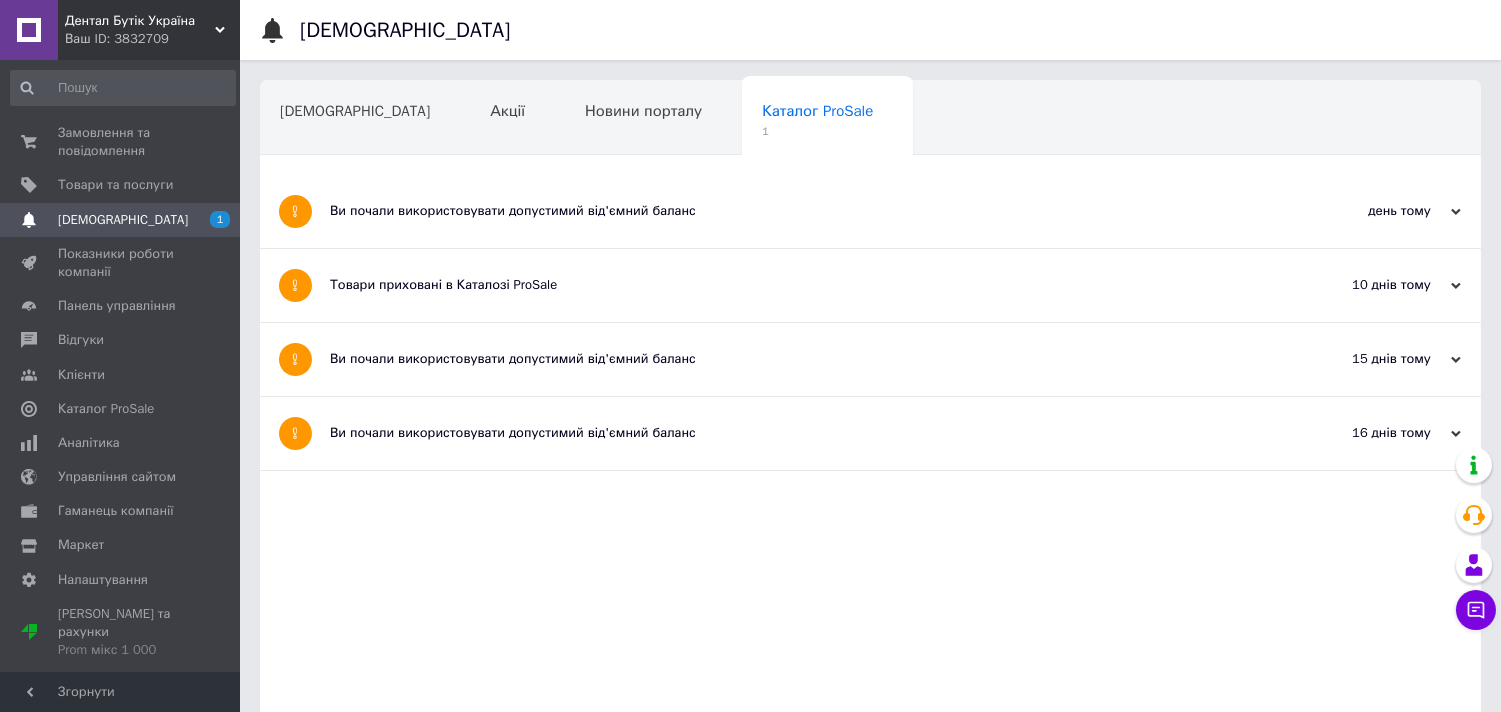 click on "Ви почали використовувати допустимий від'ємний баланс" at bounding box center [795, 211] 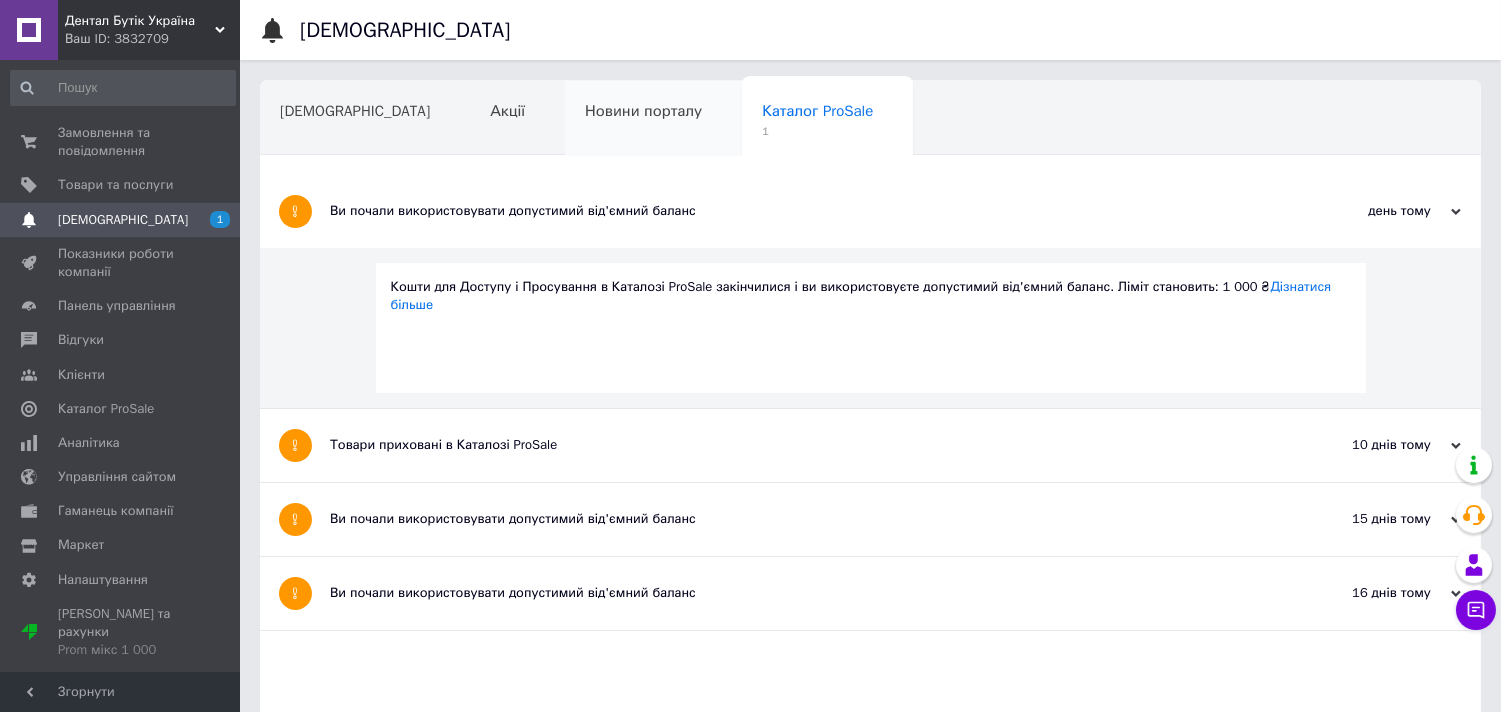 click on "Новини порталу" at bounding box center [643, 111] 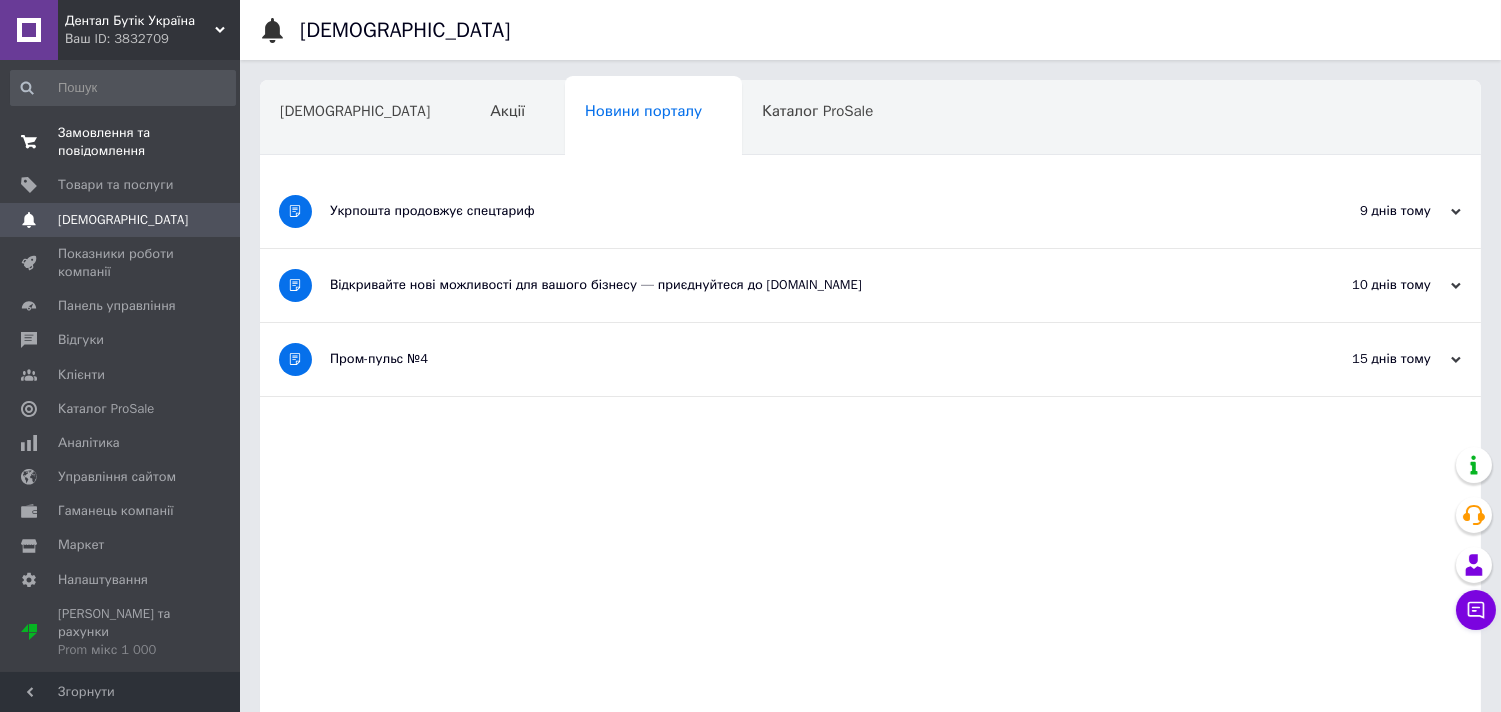 click on "Замовлення та повідомлення" at bounding box center (121, 142) 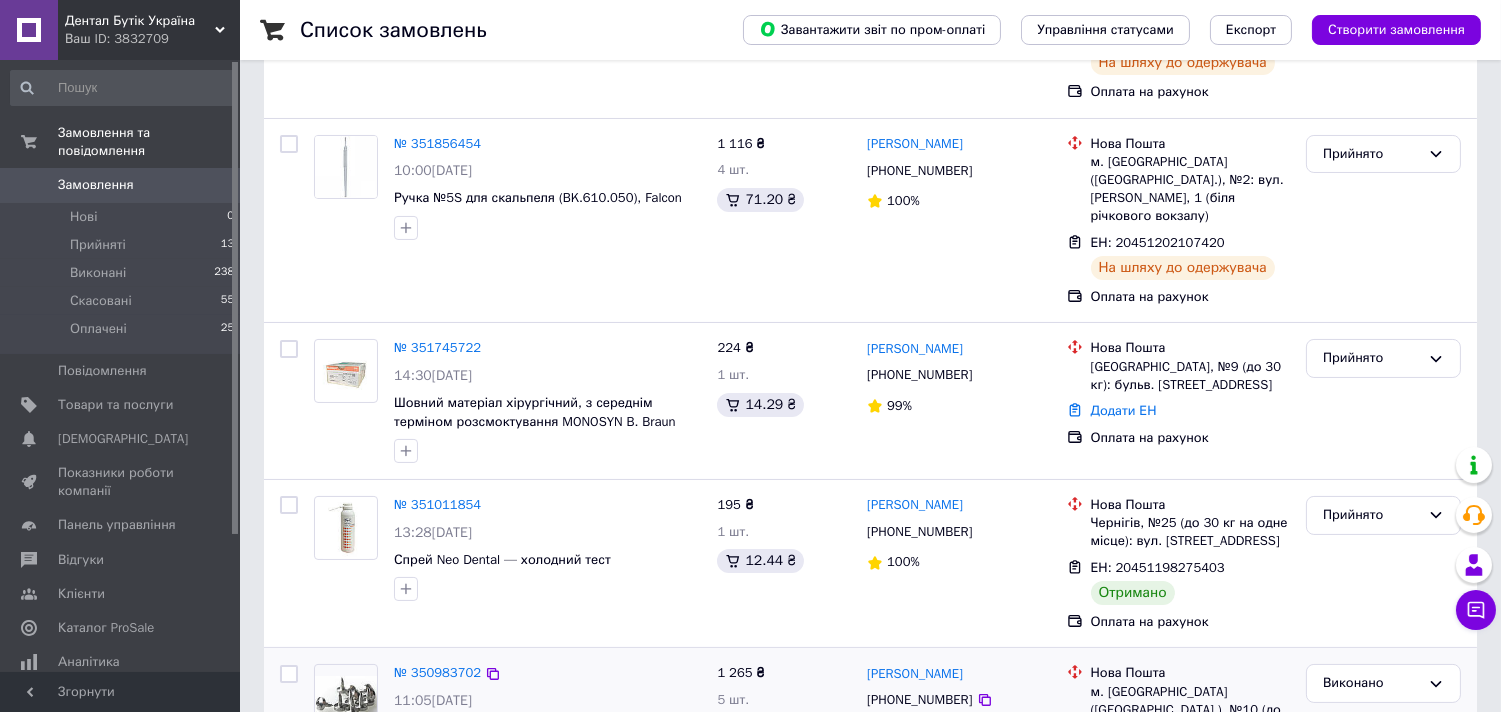 scroll, scrollTop: 555, scrollLeft: 0, axis: vertical 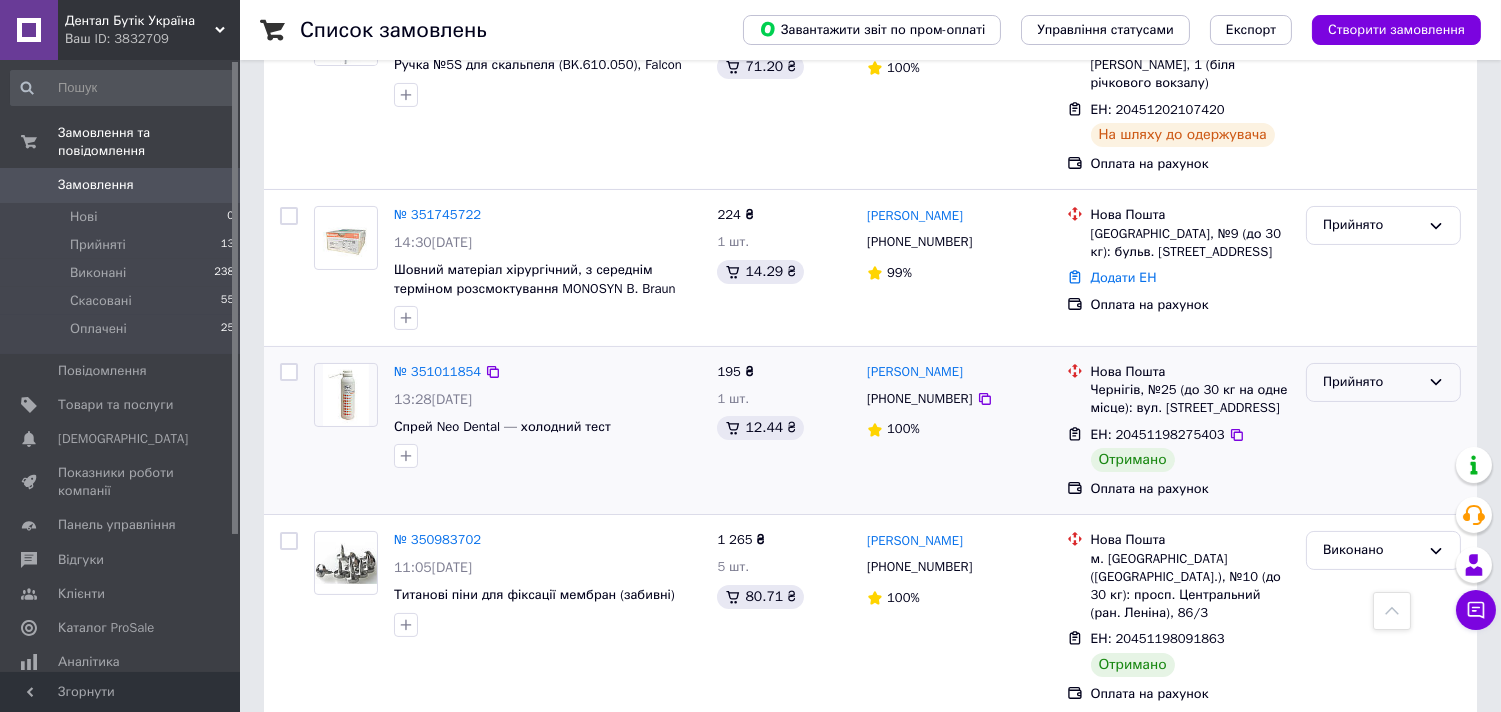 click 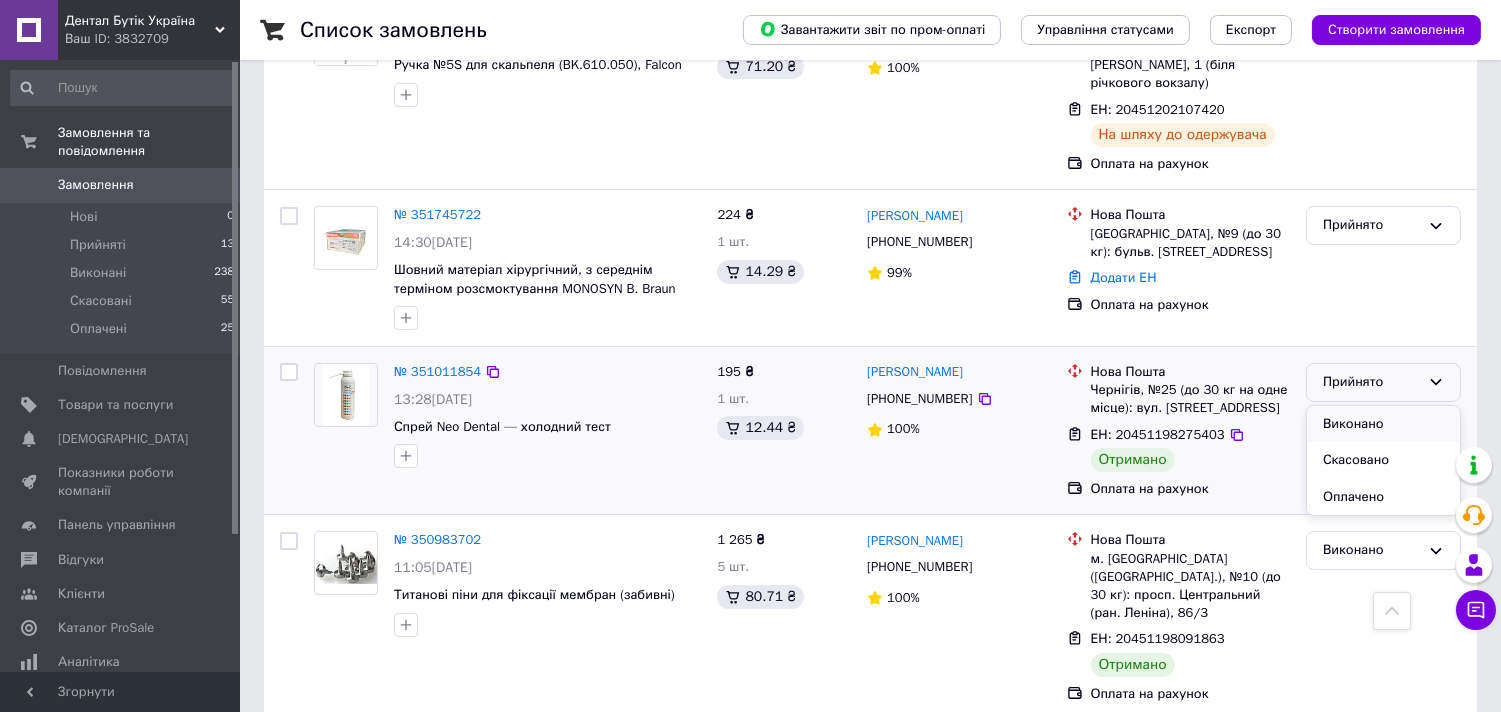 click on "Виконано" at bounding box center (1383, 424) 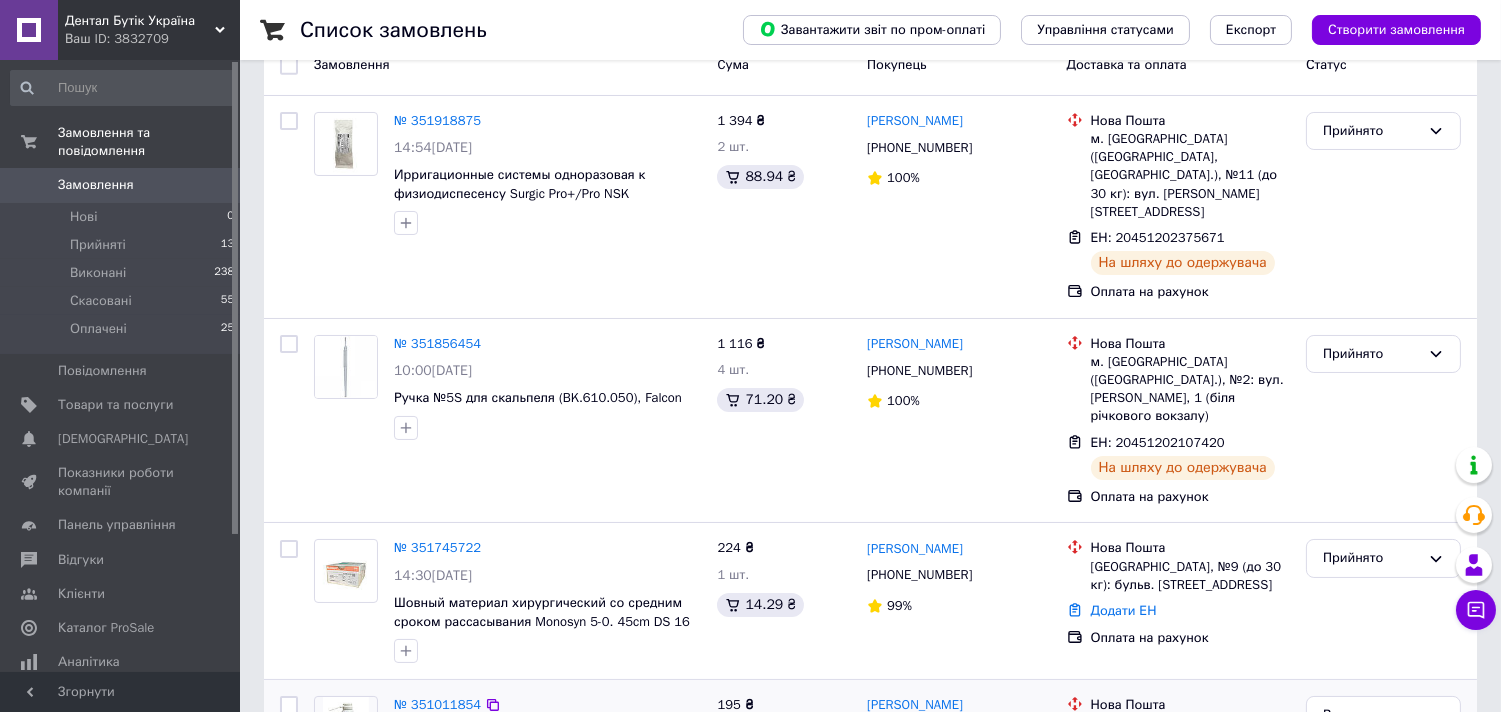 scroll, scrollTop: 333, scrollLeft: 0, axis: vertical 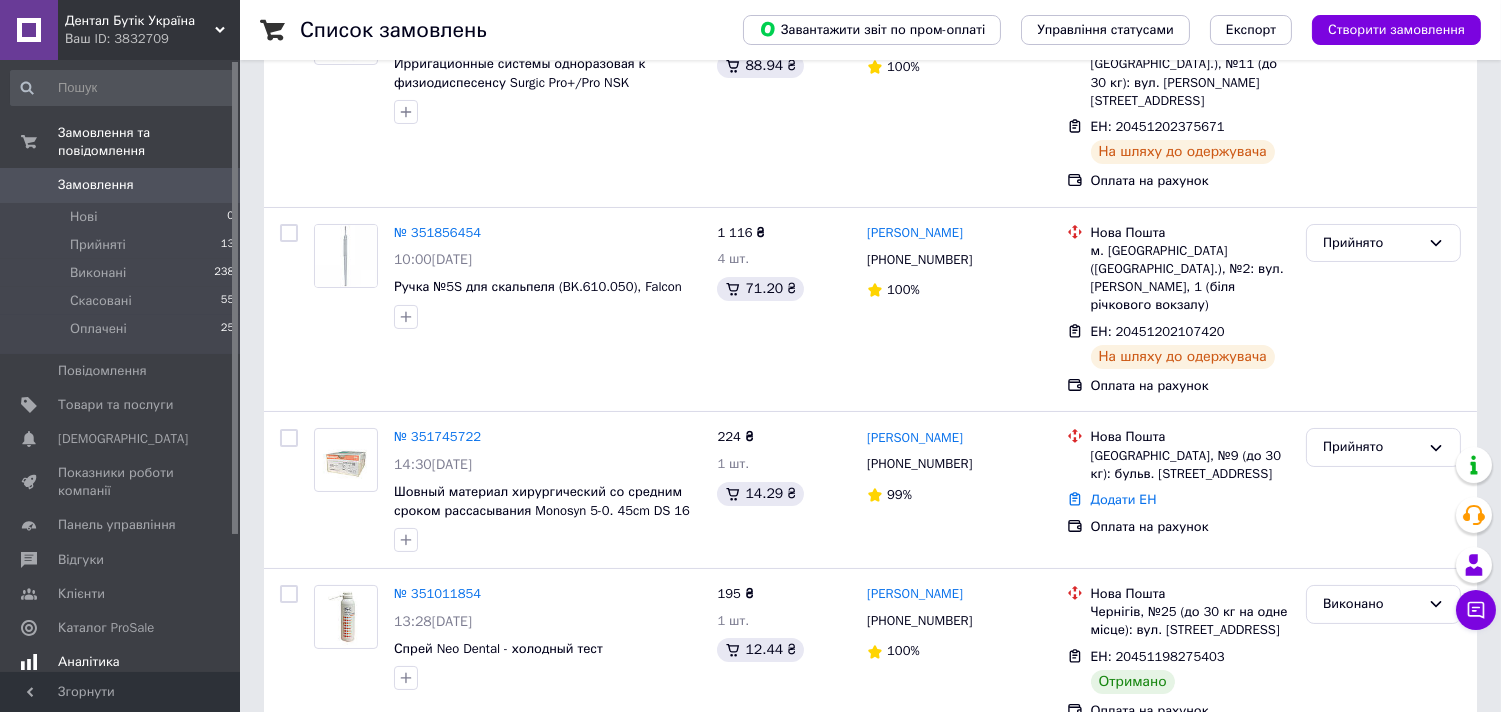 click on "Аналітика" at bounding box center (89, 662) 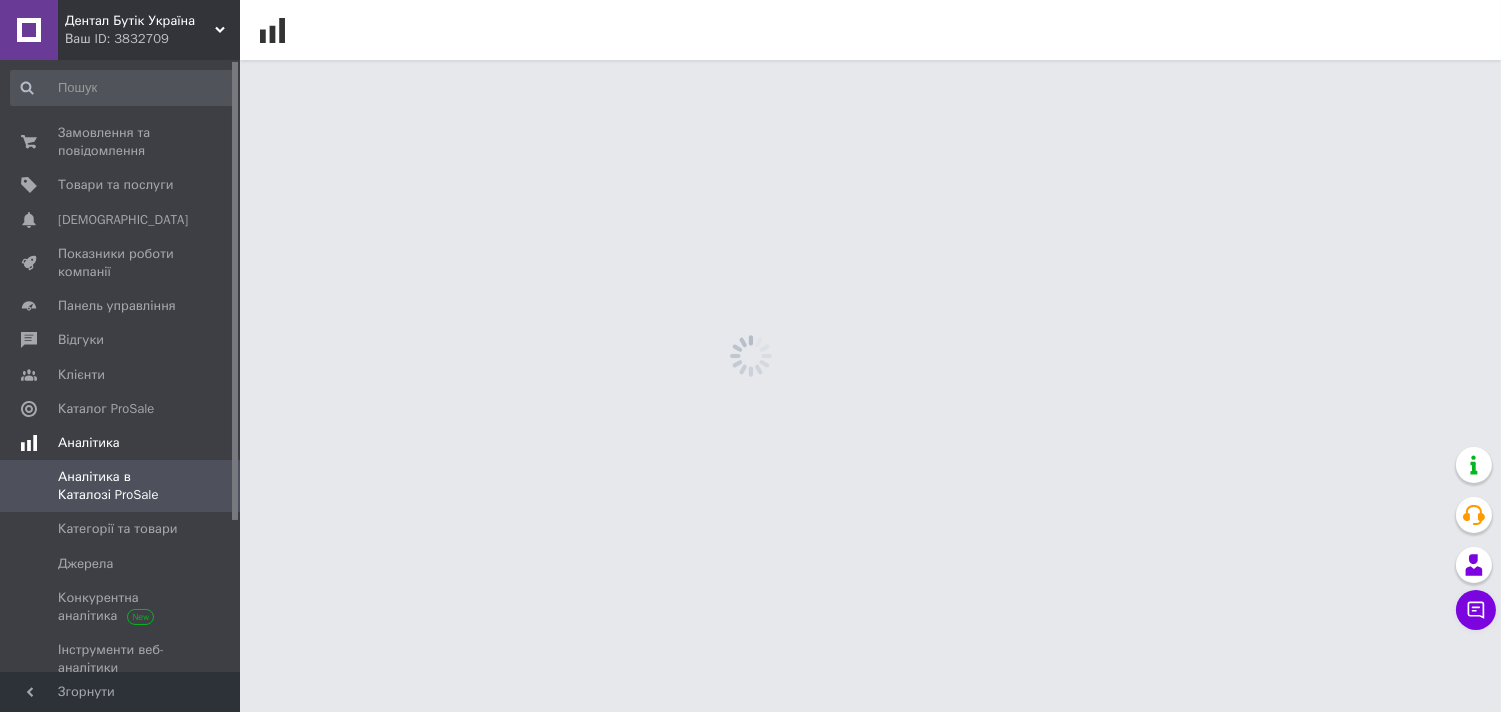 scroll, scrollTop: 0, scrollLeft: 0, axis: both 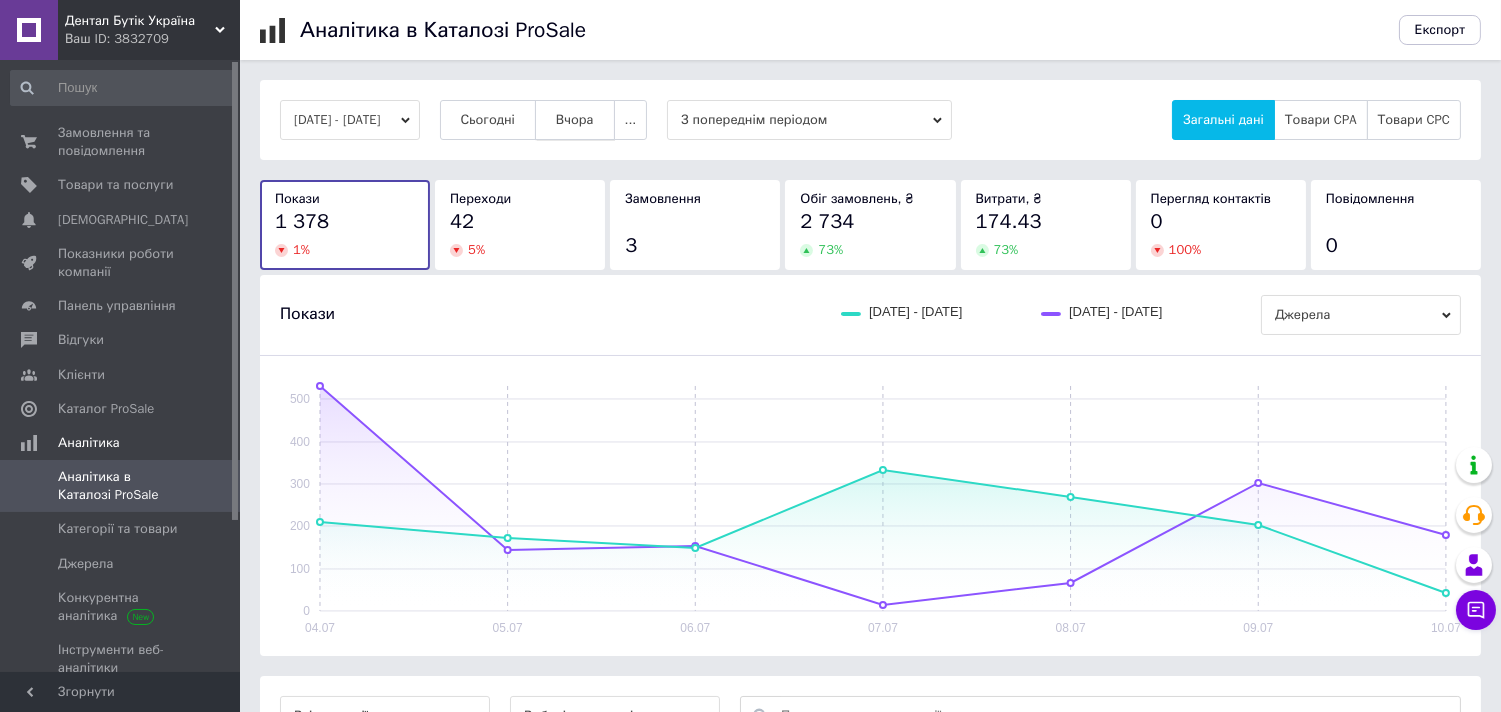 click on "Вчора" at bounding box center [575, 120] 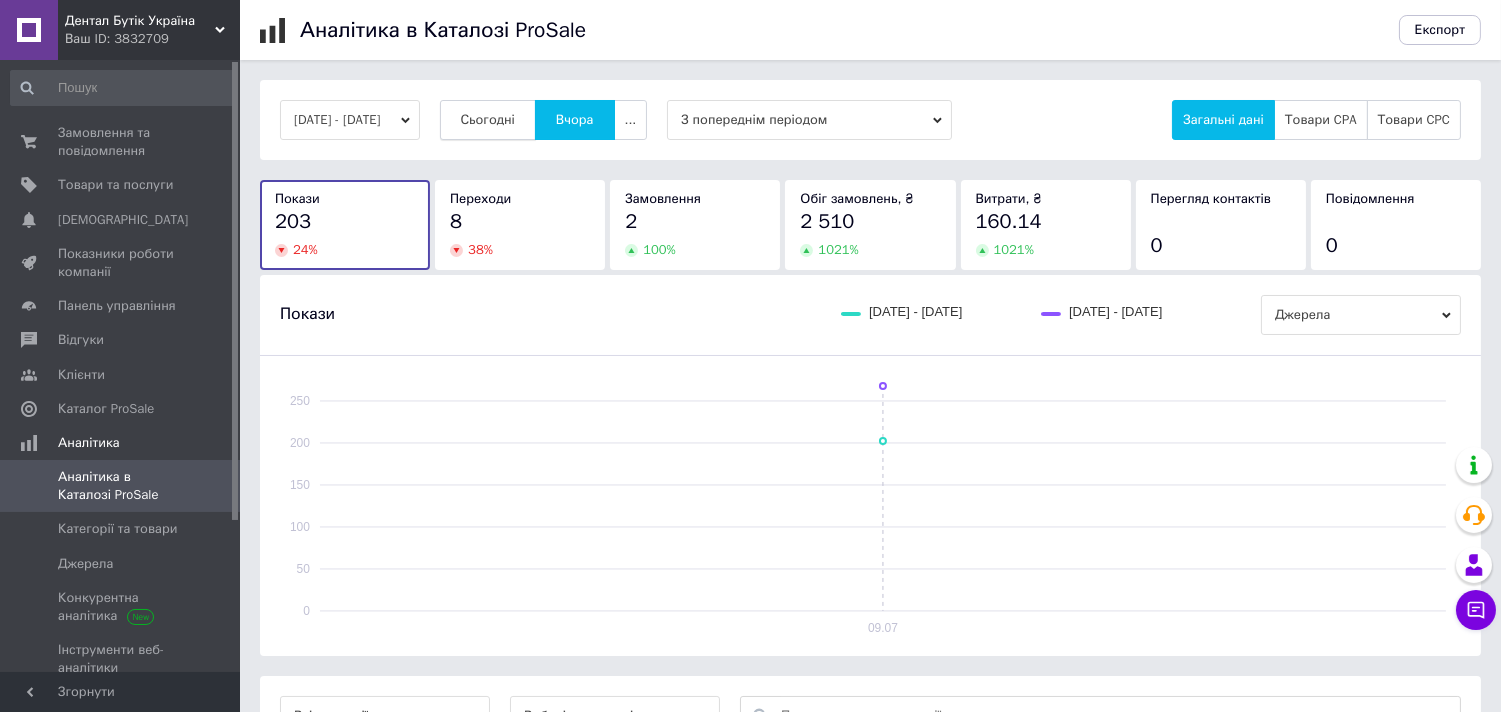 click on "Сьогодні" at bounding box center (488, 120) 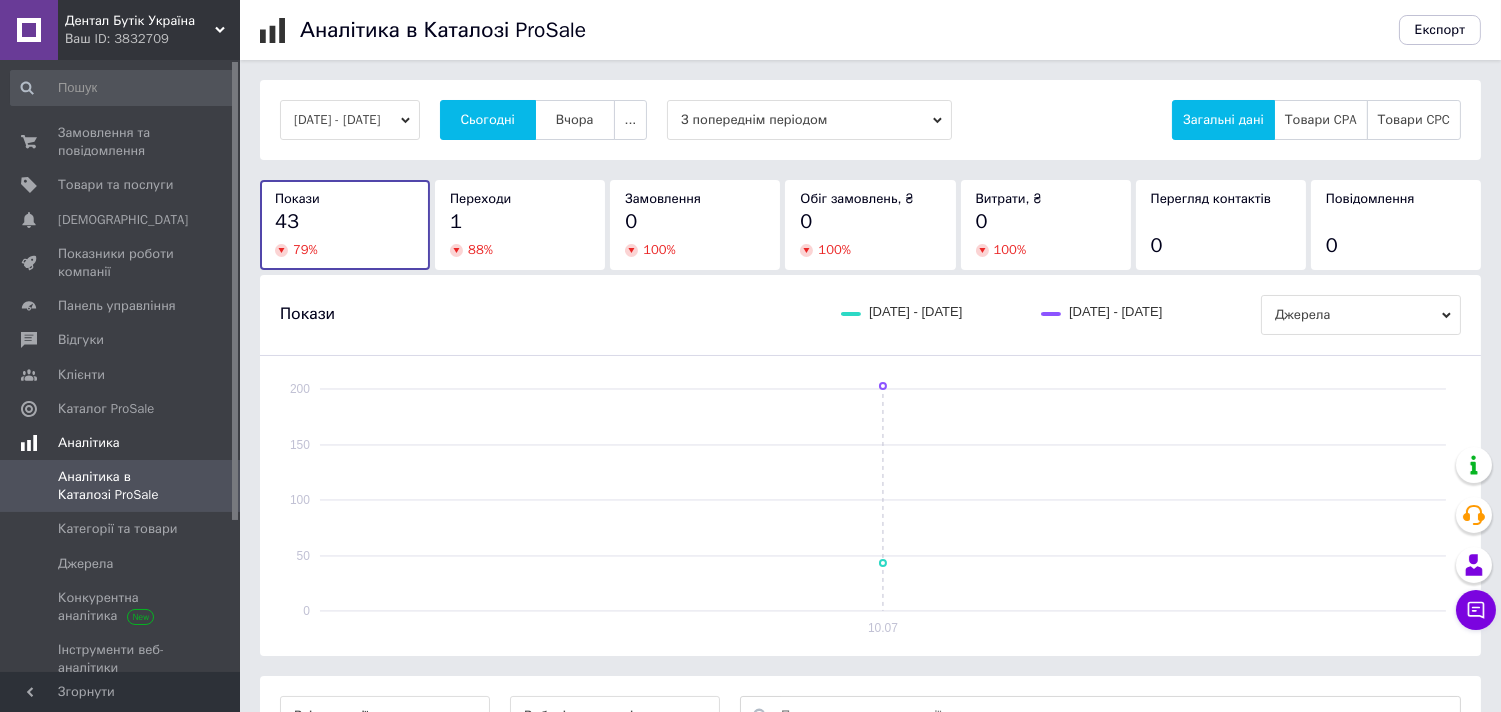 click on "Аналітика" at bounding box center (89, 443) 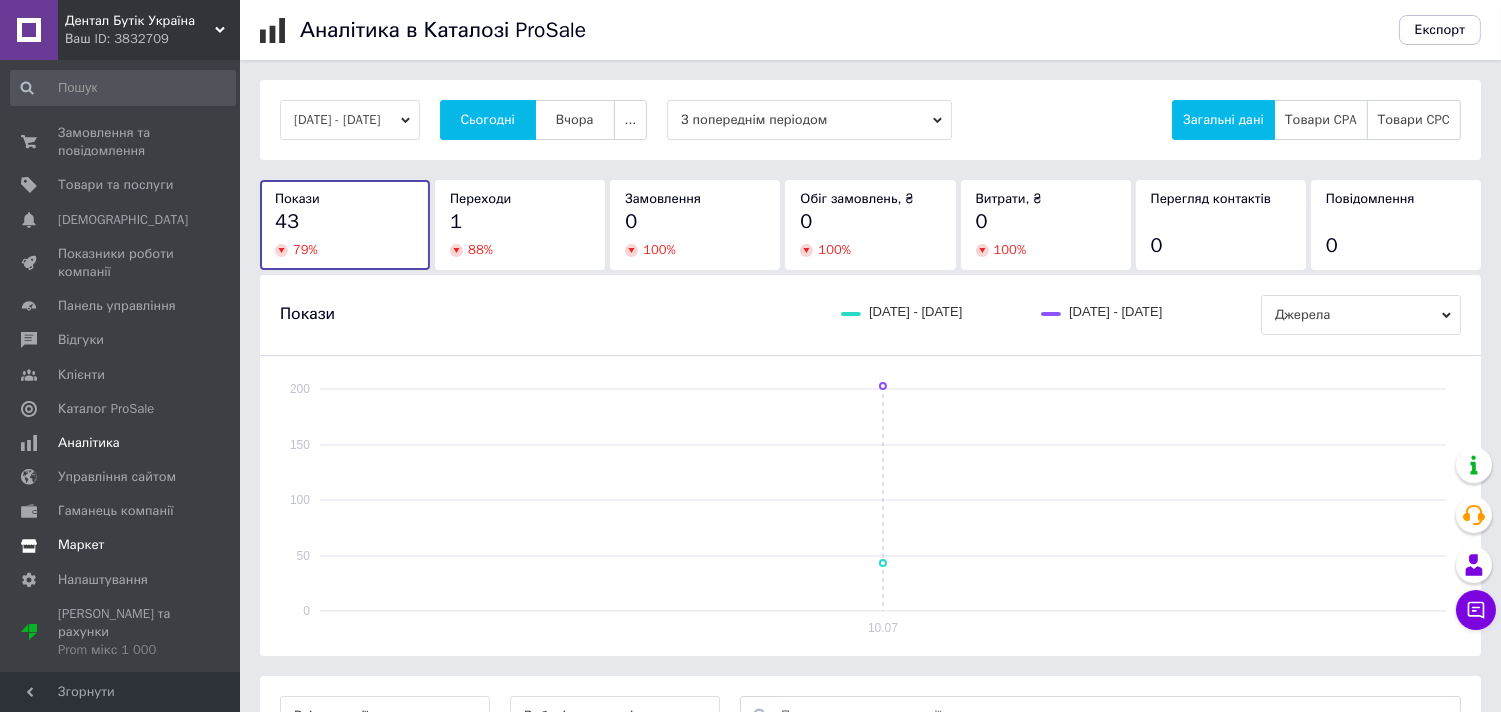 click on "Маркет" at bounding box center (81, 545) 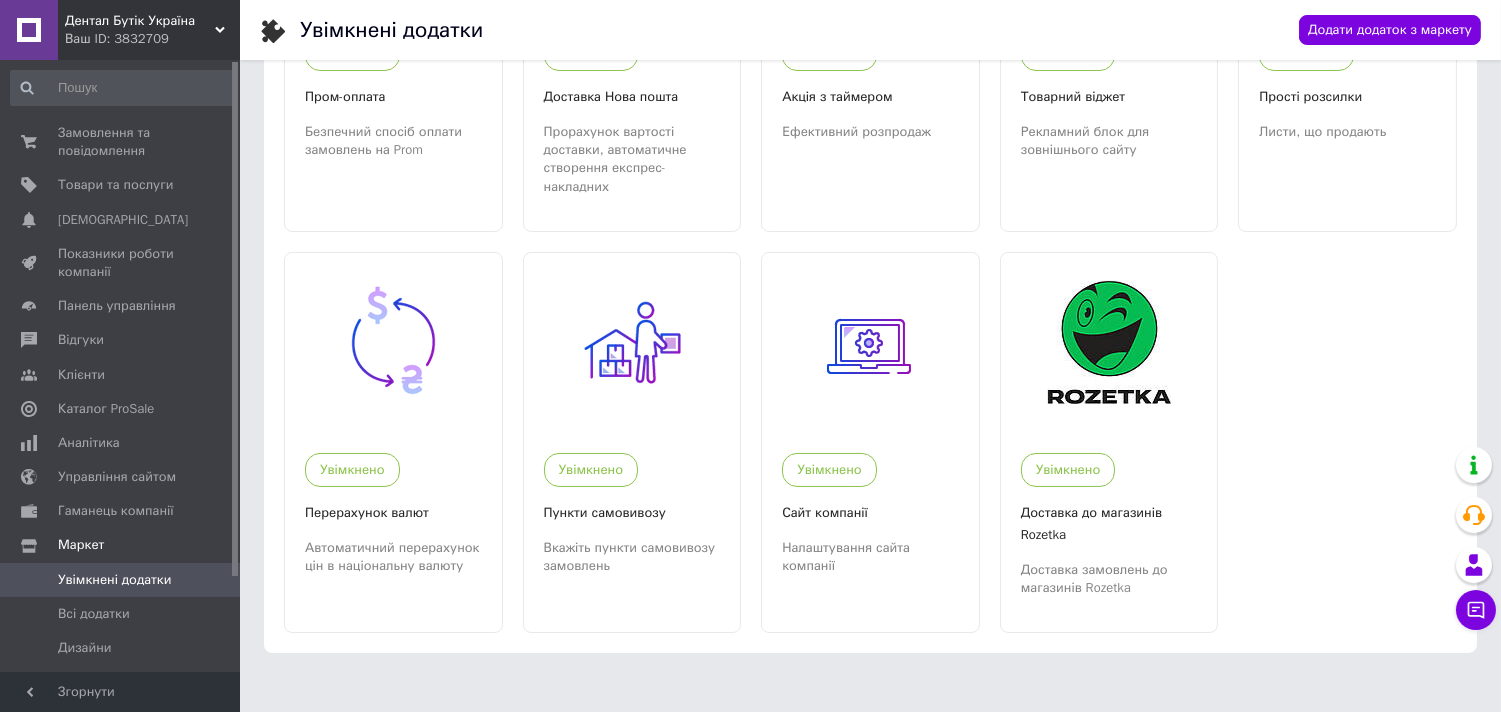 scroll, scrollTop: 272, scrollLeft: 0, axis: vertical 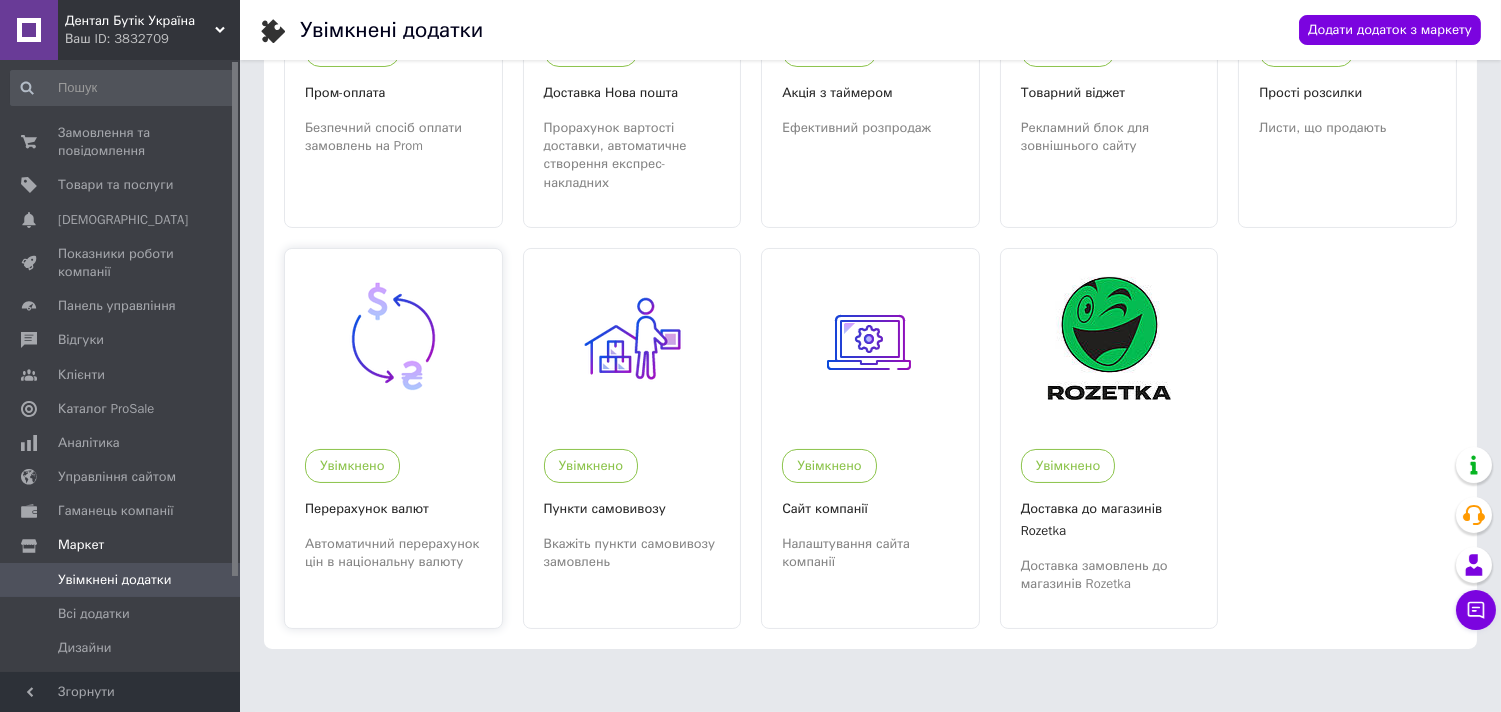 click on "Автоматичний перерахунок цін в національну валюту" at bounding box center (393, 553) 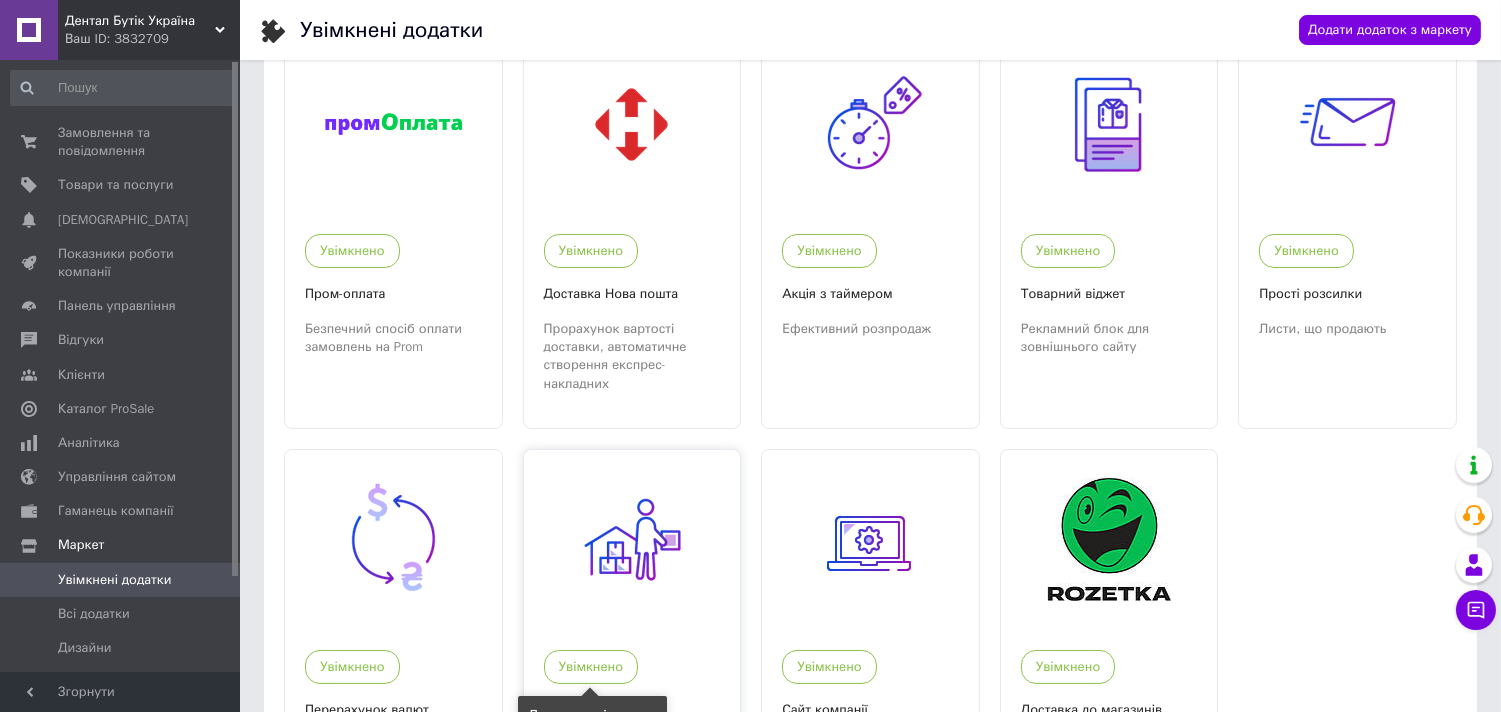 scroll, scrollTop: 0, scrollLeft: 0, axis: both 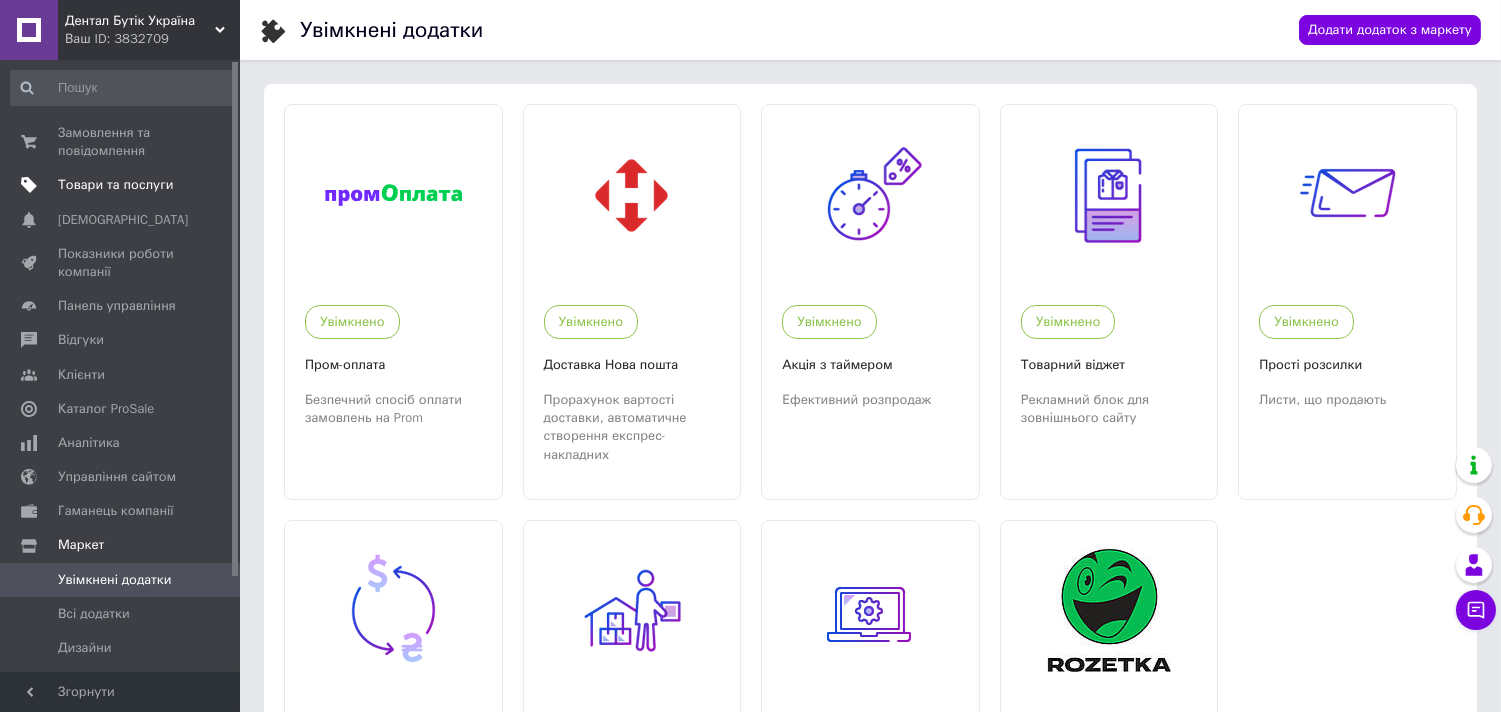 click on "Товари та послуги" at bounding box center [115, 185] 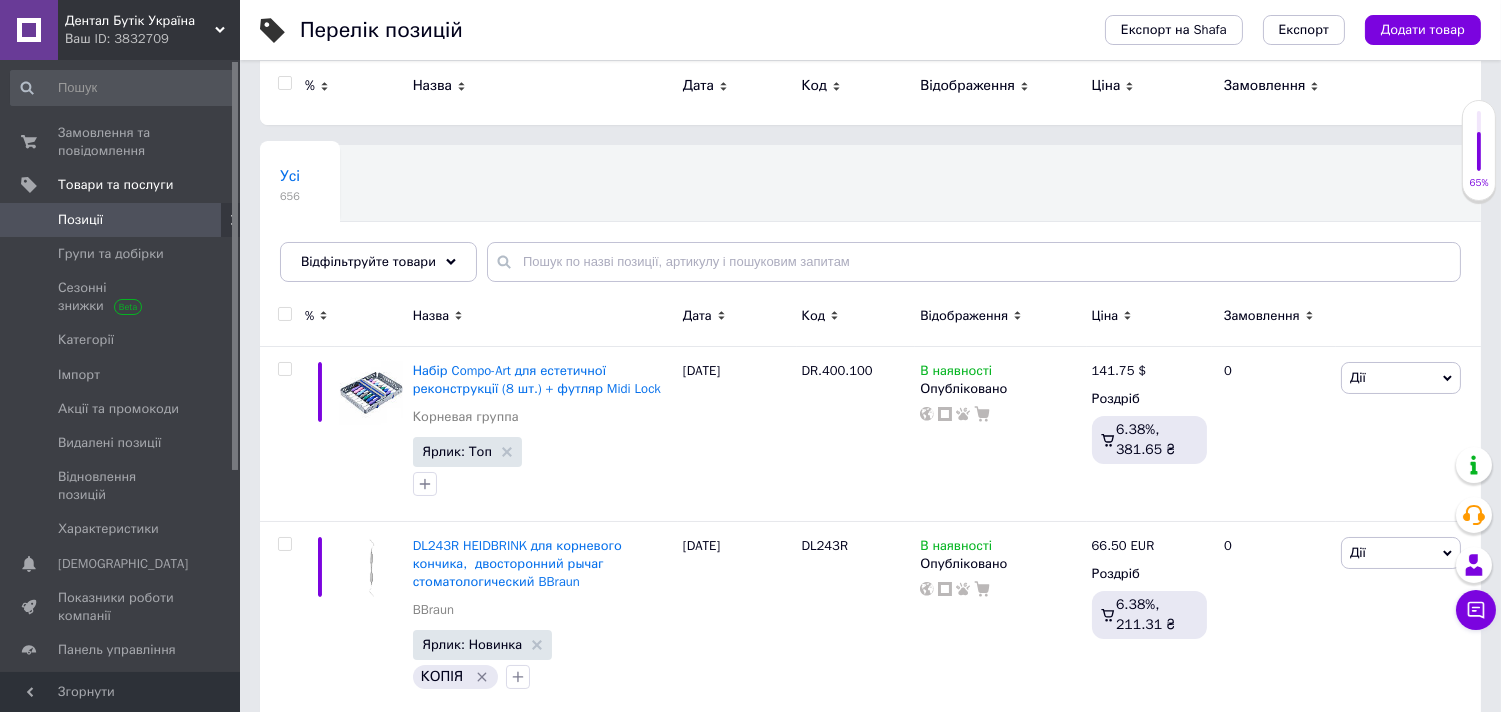 scroll, scrollTop: 0, scrollLeft: 0, axis: both 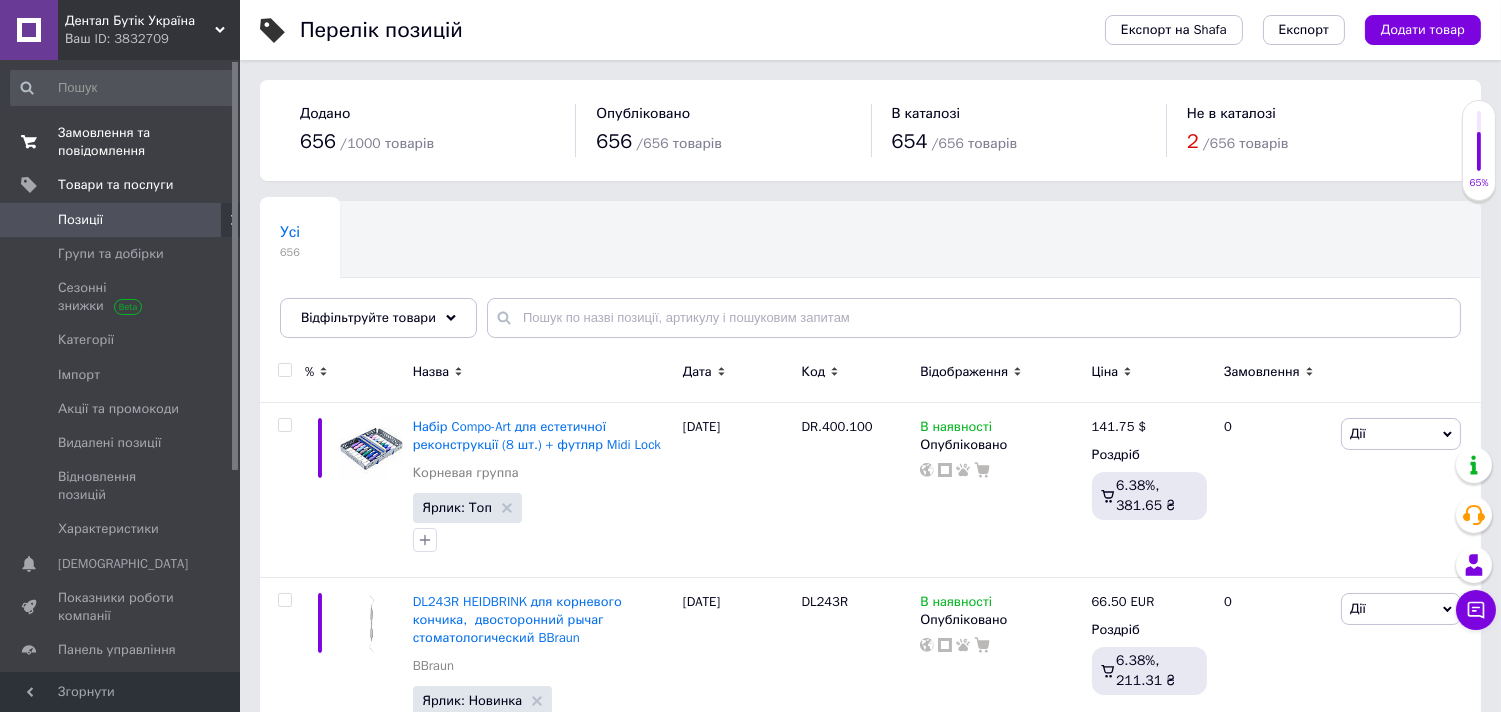 click on "Замовлення та повідомлення" at bounding box center [121, 142] 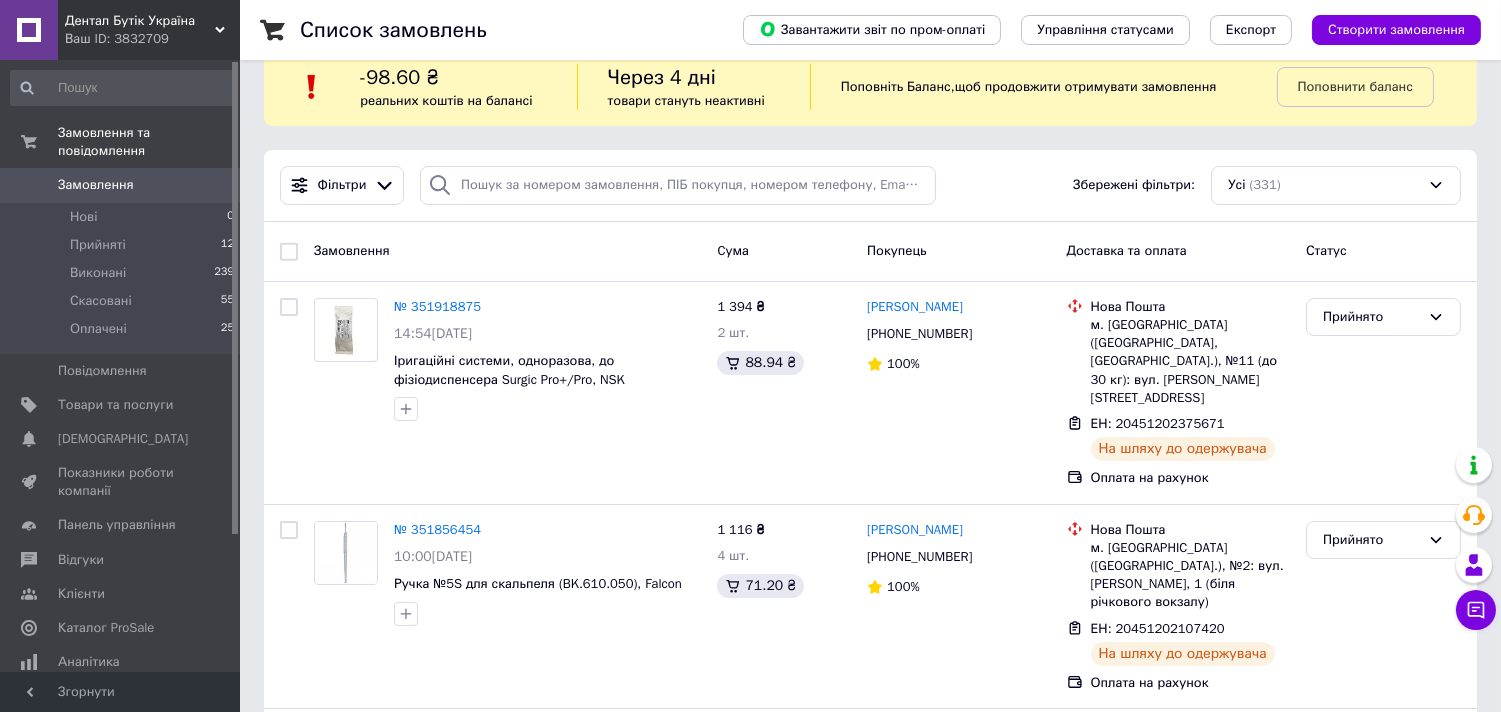 scroll, scrollTop: 0, scrollLeft: 0, axis: both 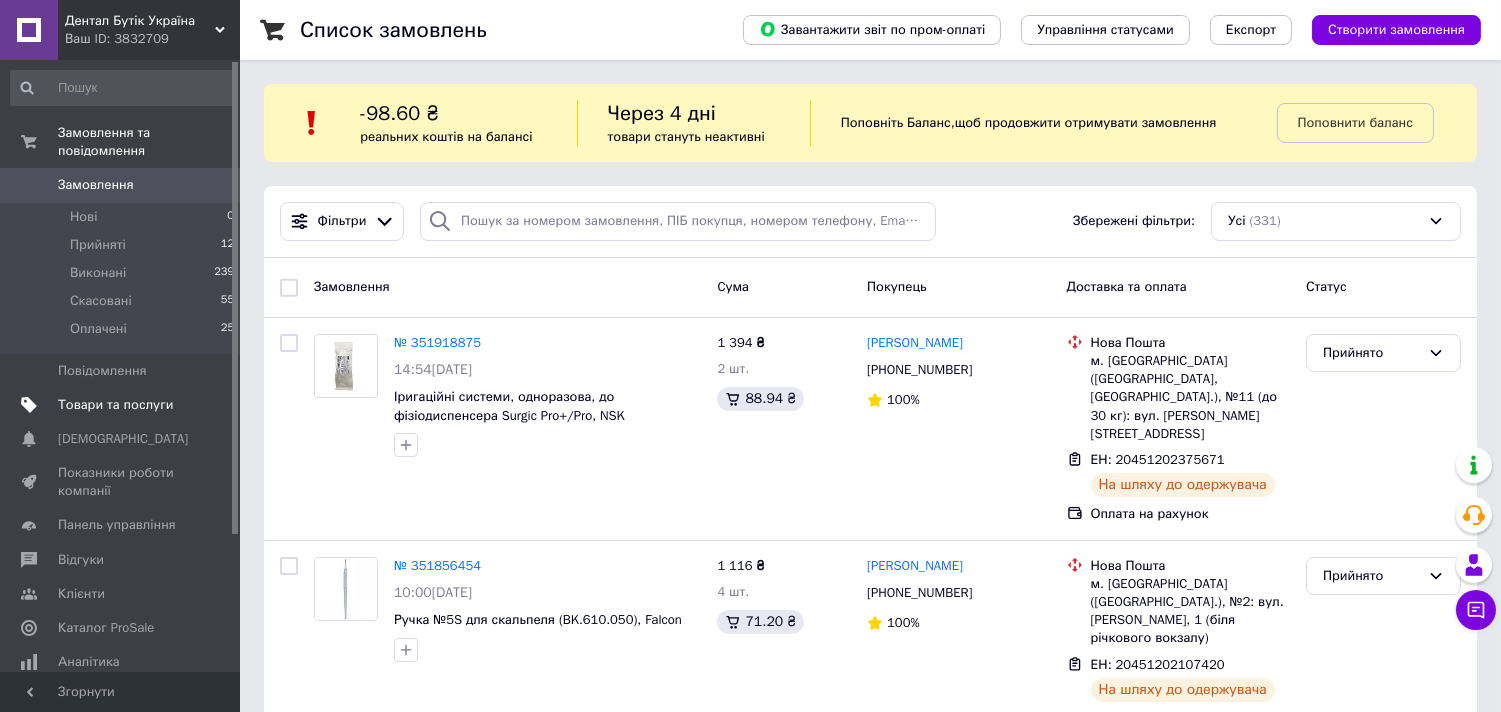 click on "Товари та послуги" at bounding box center (115, 405) 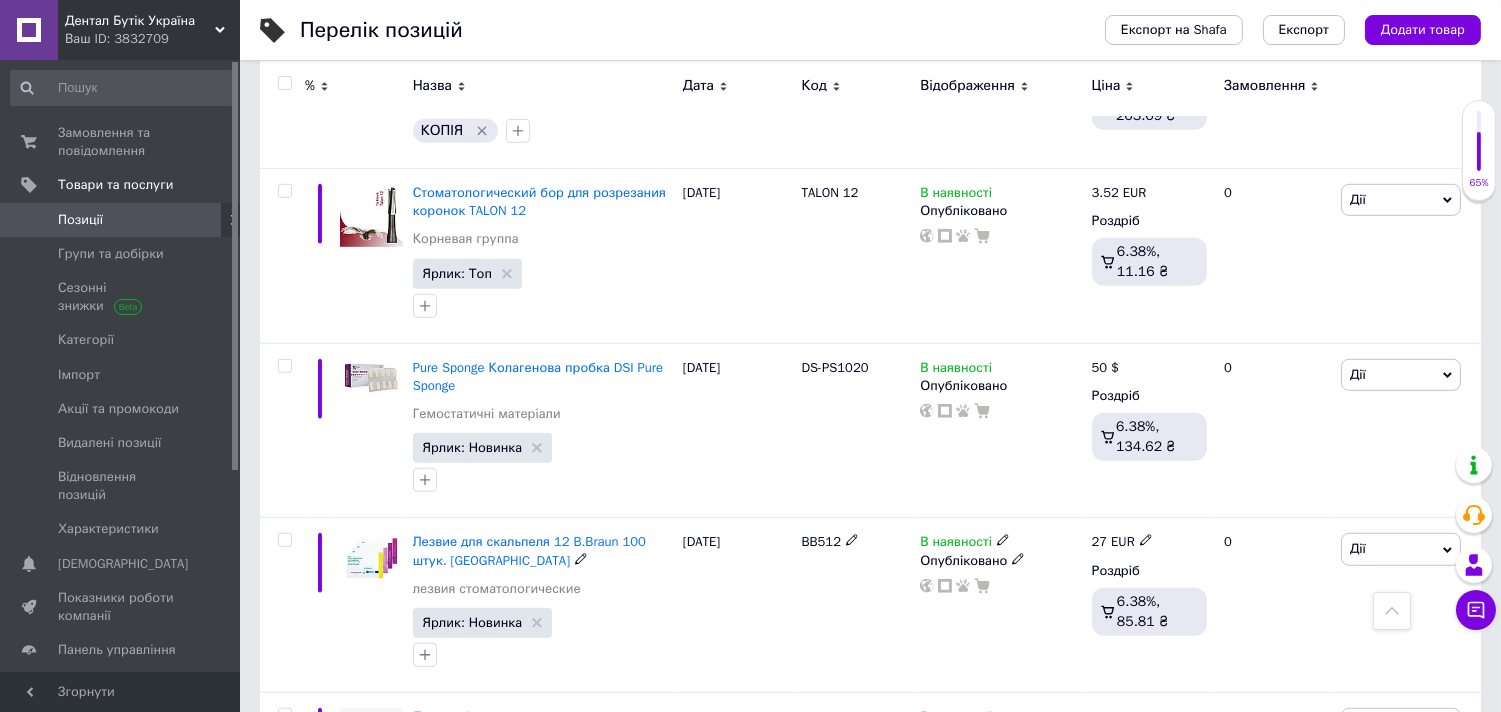 scroll, scrollTop: 2333, scrollLeft: 0, axis: vertical 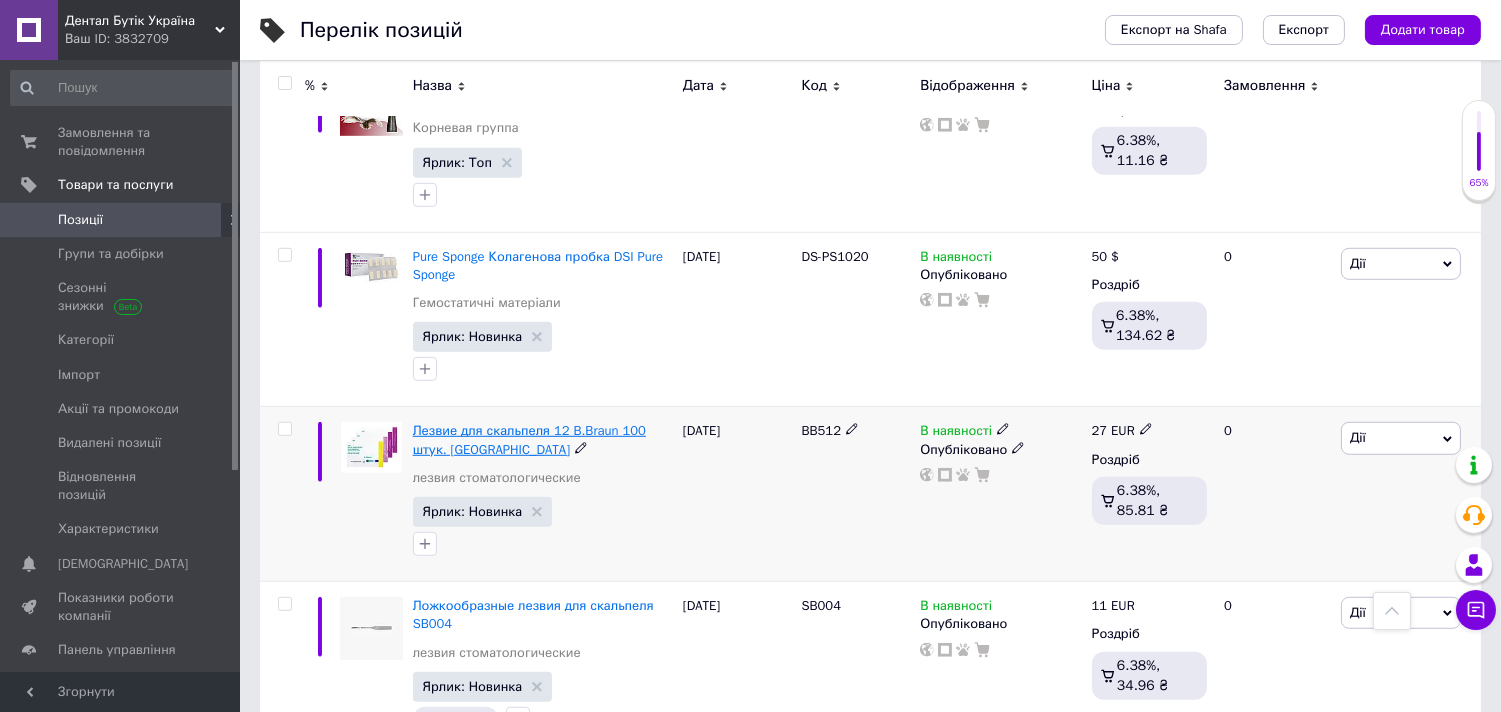 click on "Лезвие для скальпеля 12 B.Braun 100 штук. [GEOGRAPHIC_DATA]" at bounding box center (529, 439) 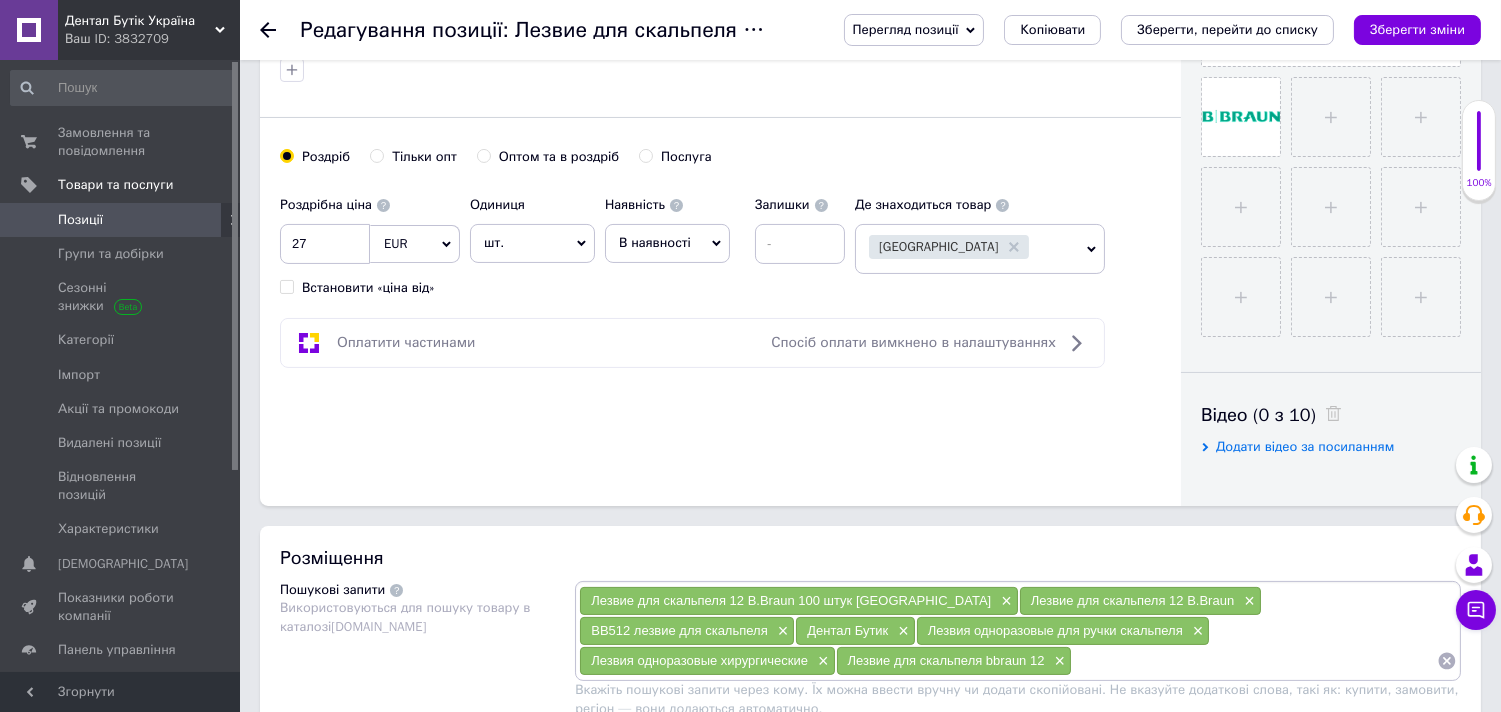scroll, scrollTop: 1000, scrollLeft: 0, axis: vertical 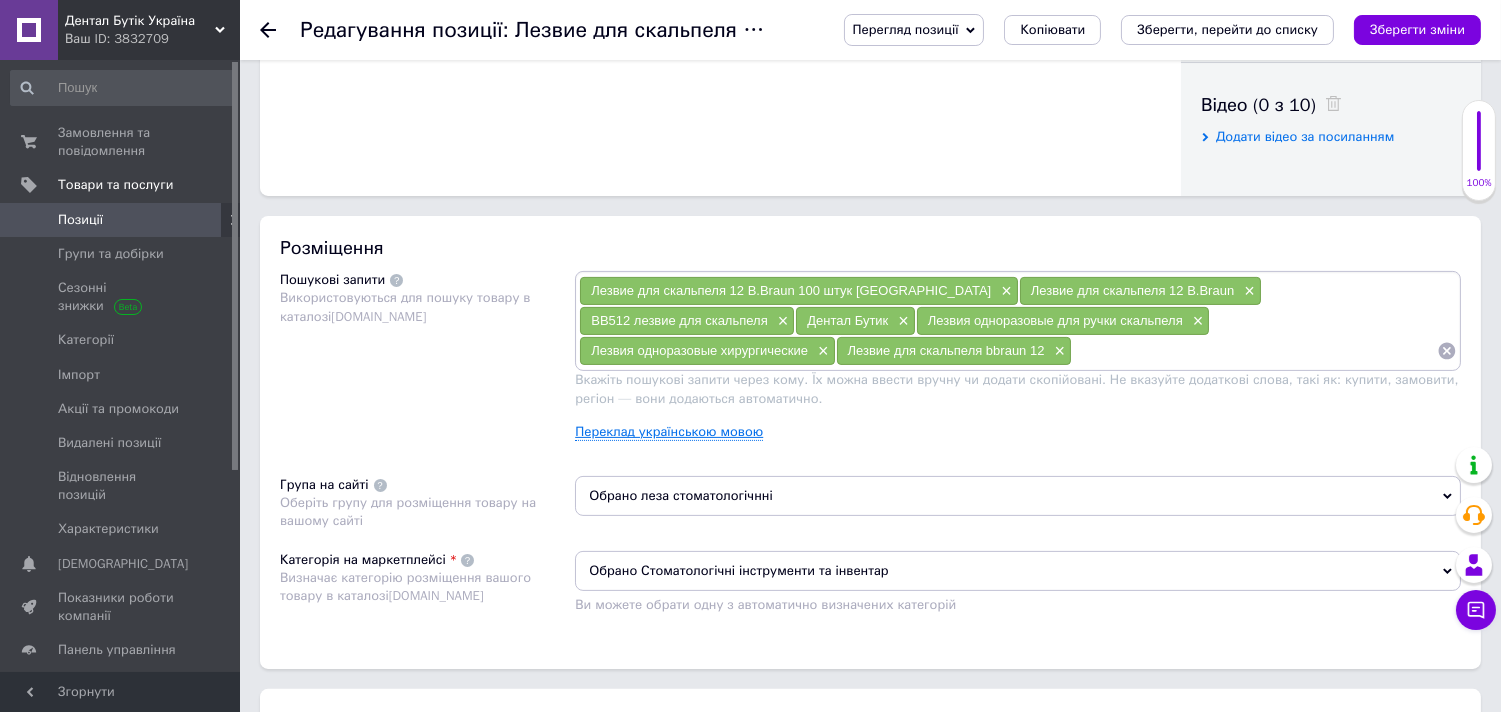 click on "Переклад українською мовою" at bounding box center (669, 432) 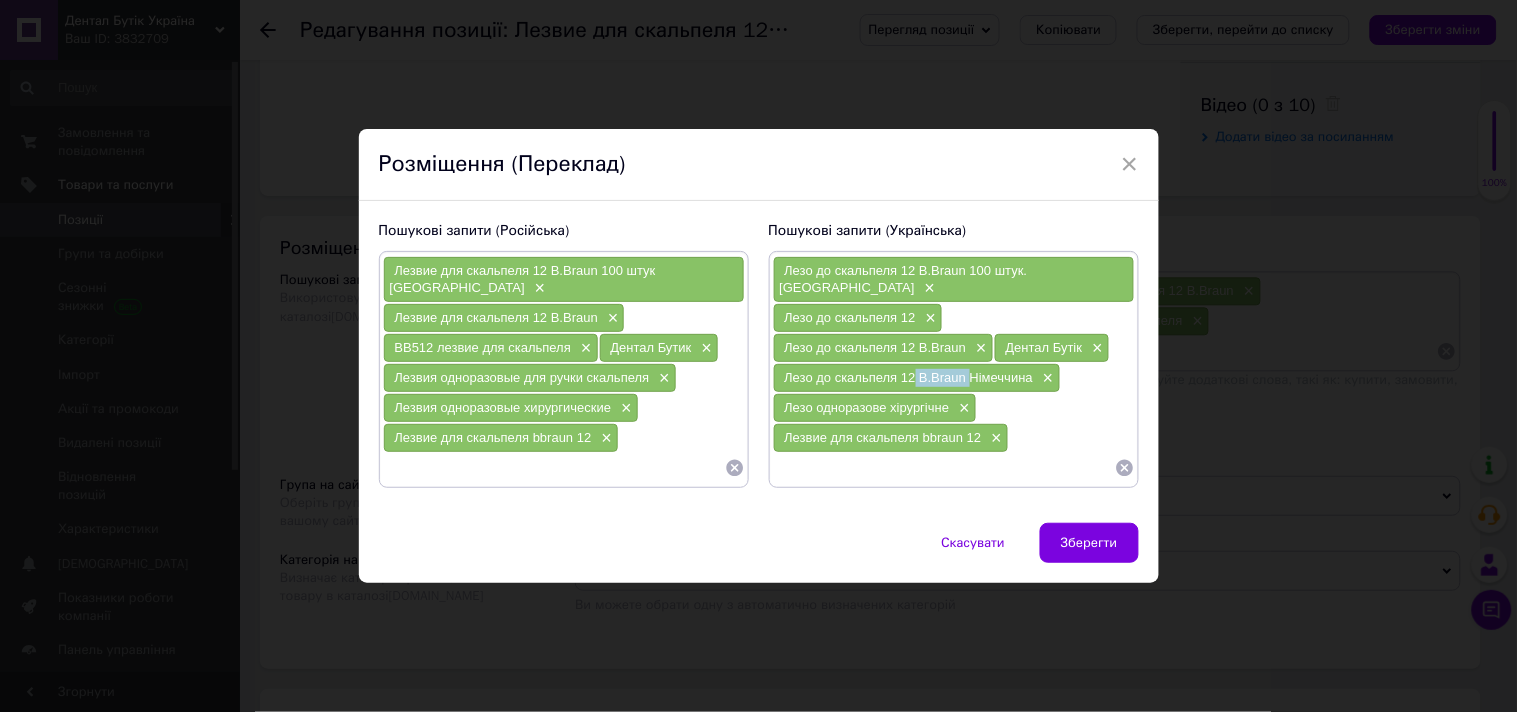 drag, startPoint x: 914, startPoint y: 364, endPoint x: 966, endPoint y: 374, distance: 52.95281 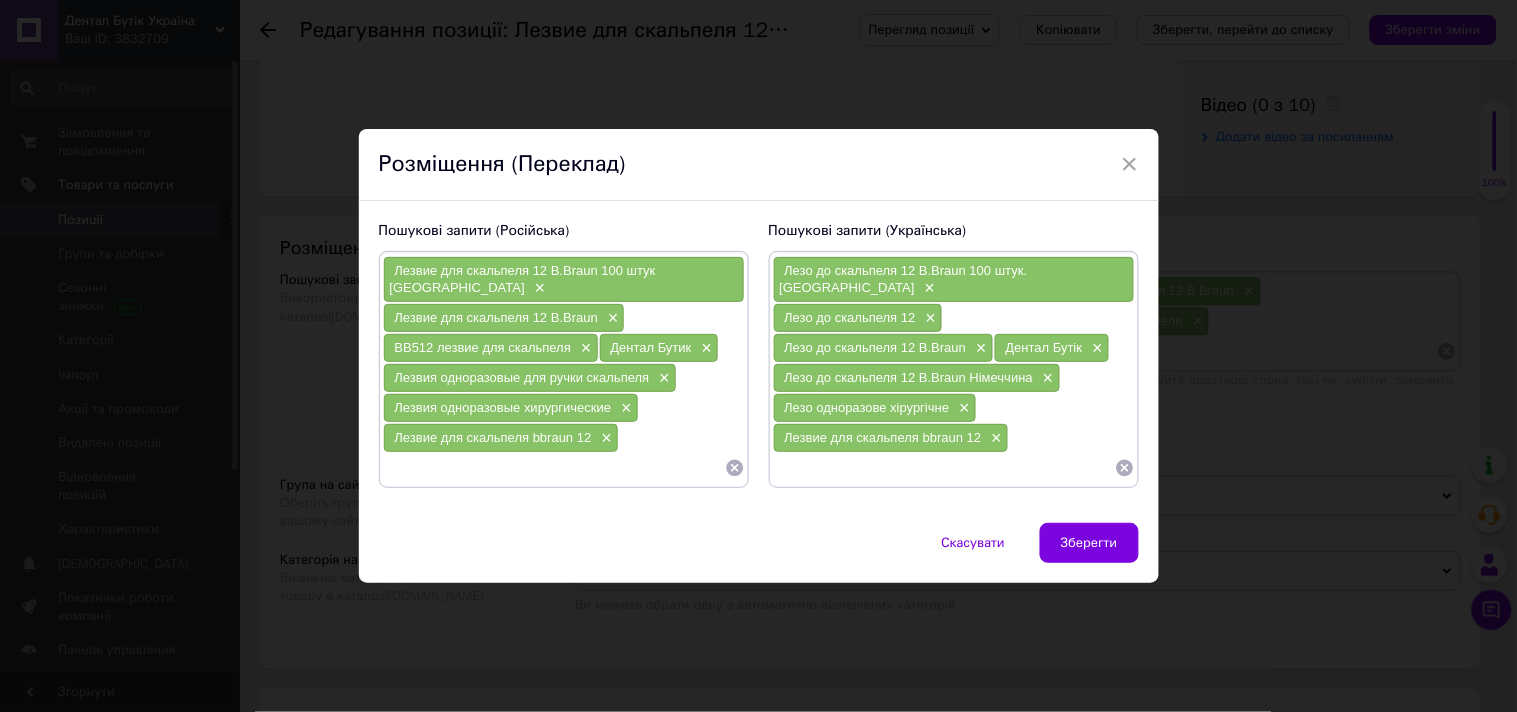 click at bounding box center (944, 468) 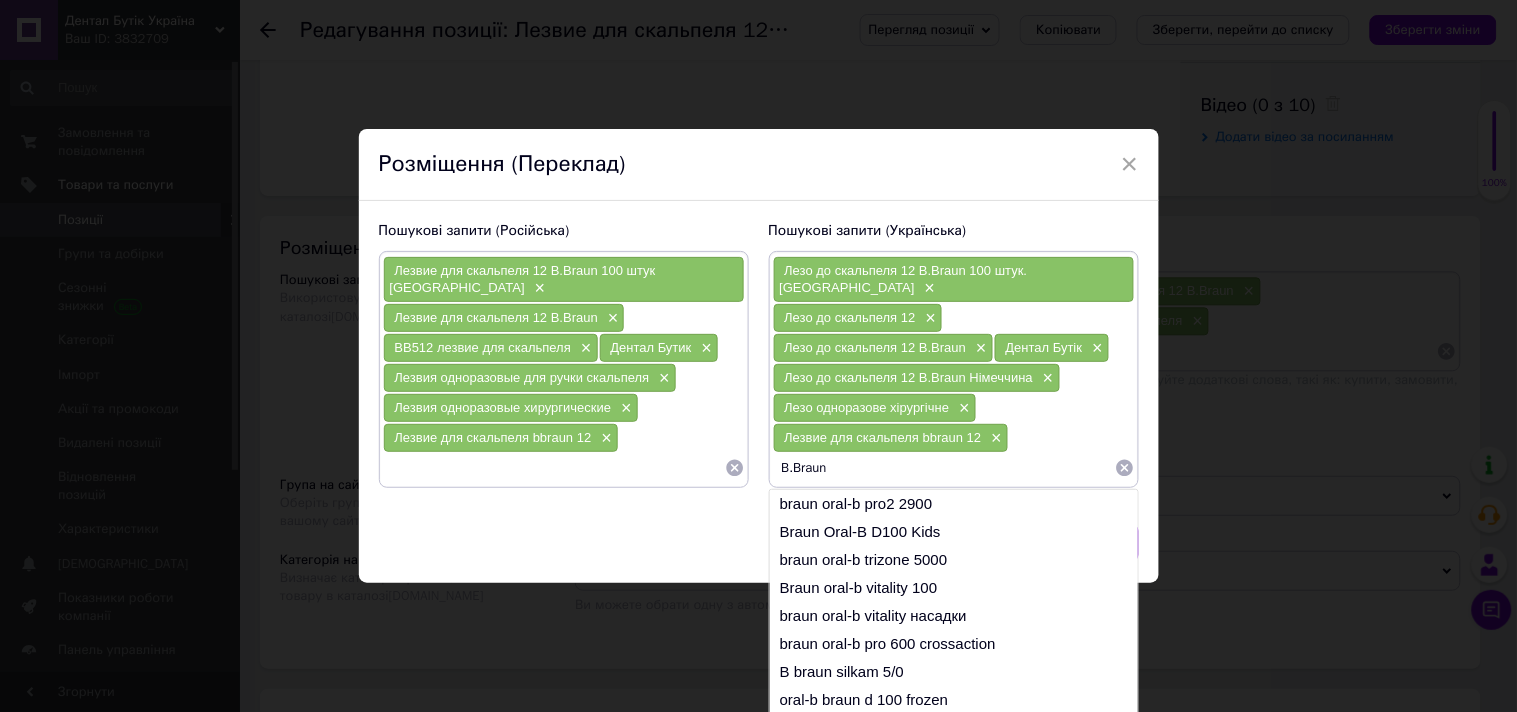 checkbox on "true" 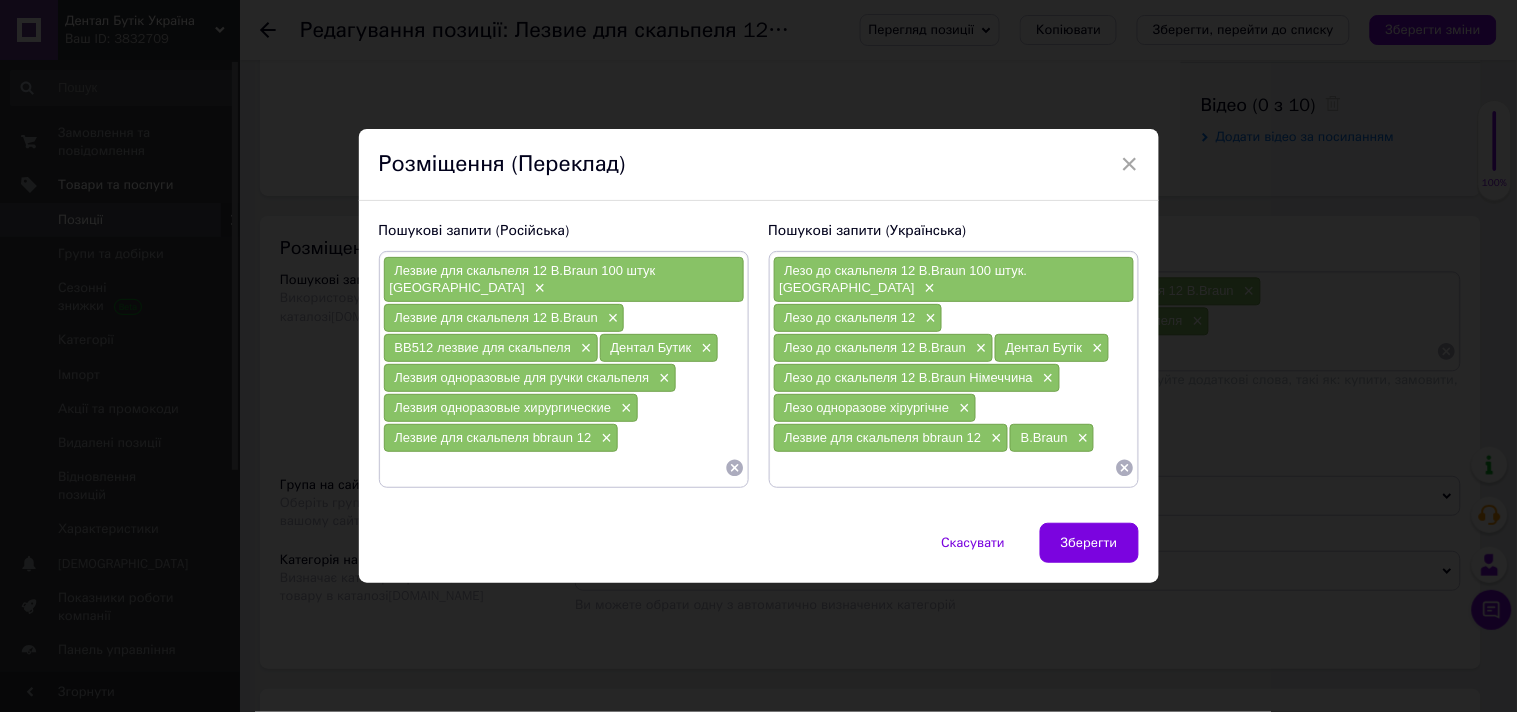 click at bounding box center (554, 468) 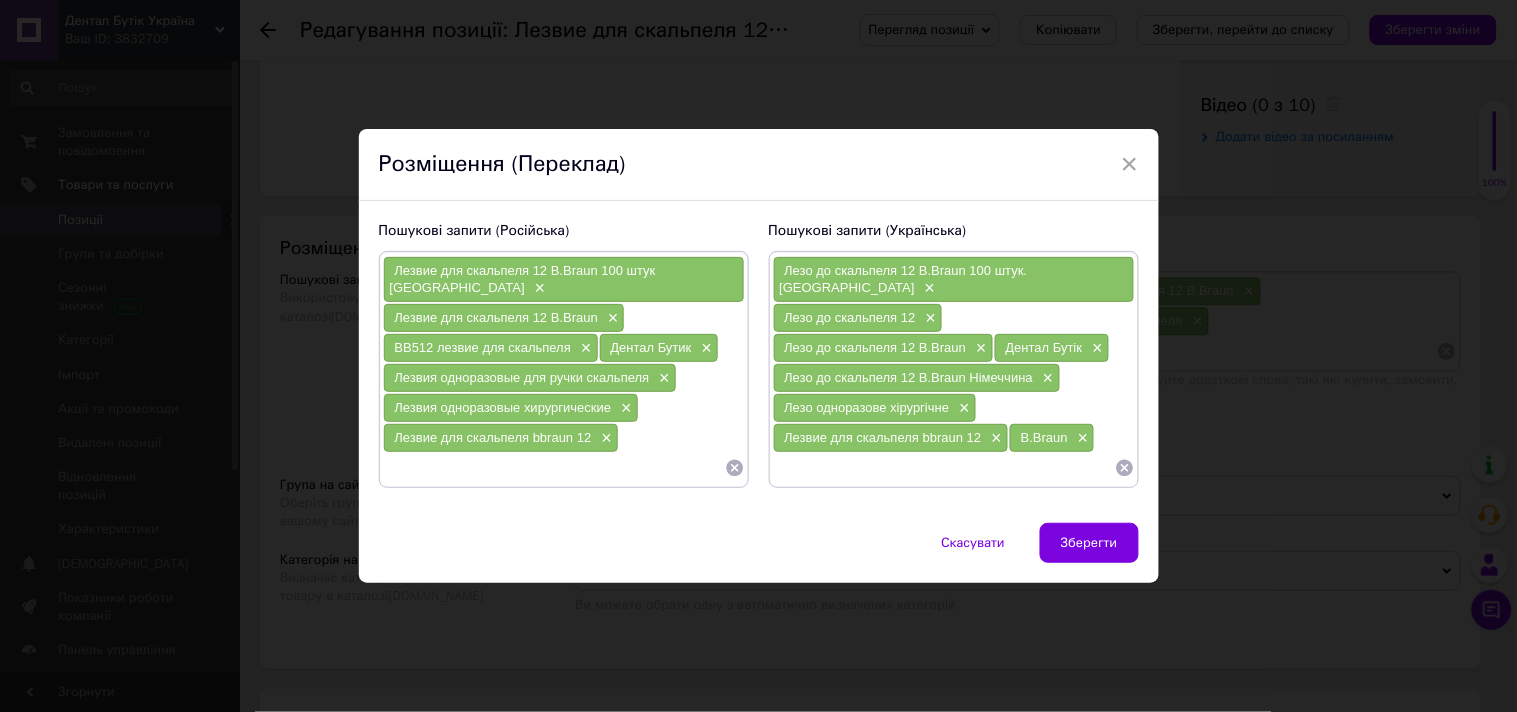 paste on "B.Braun" 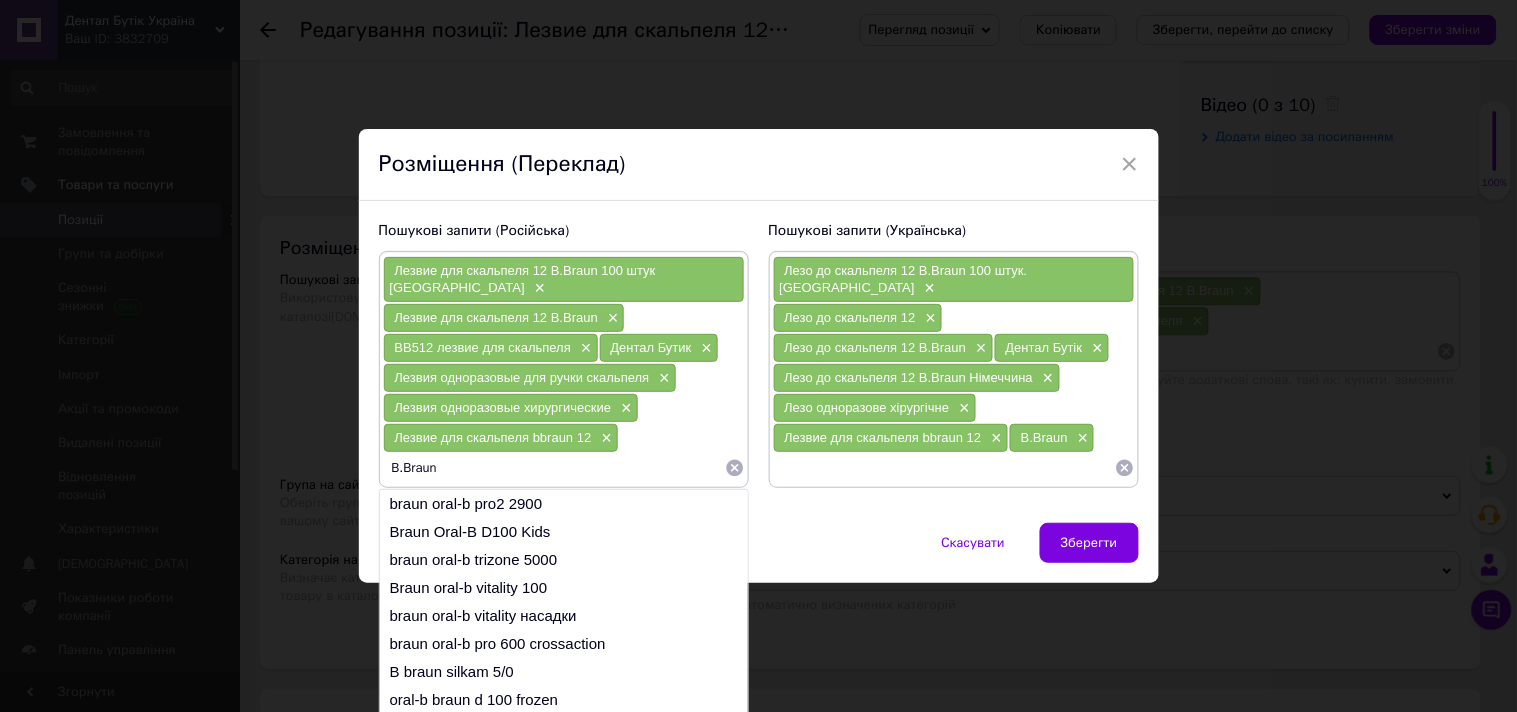 checkbox on "true" 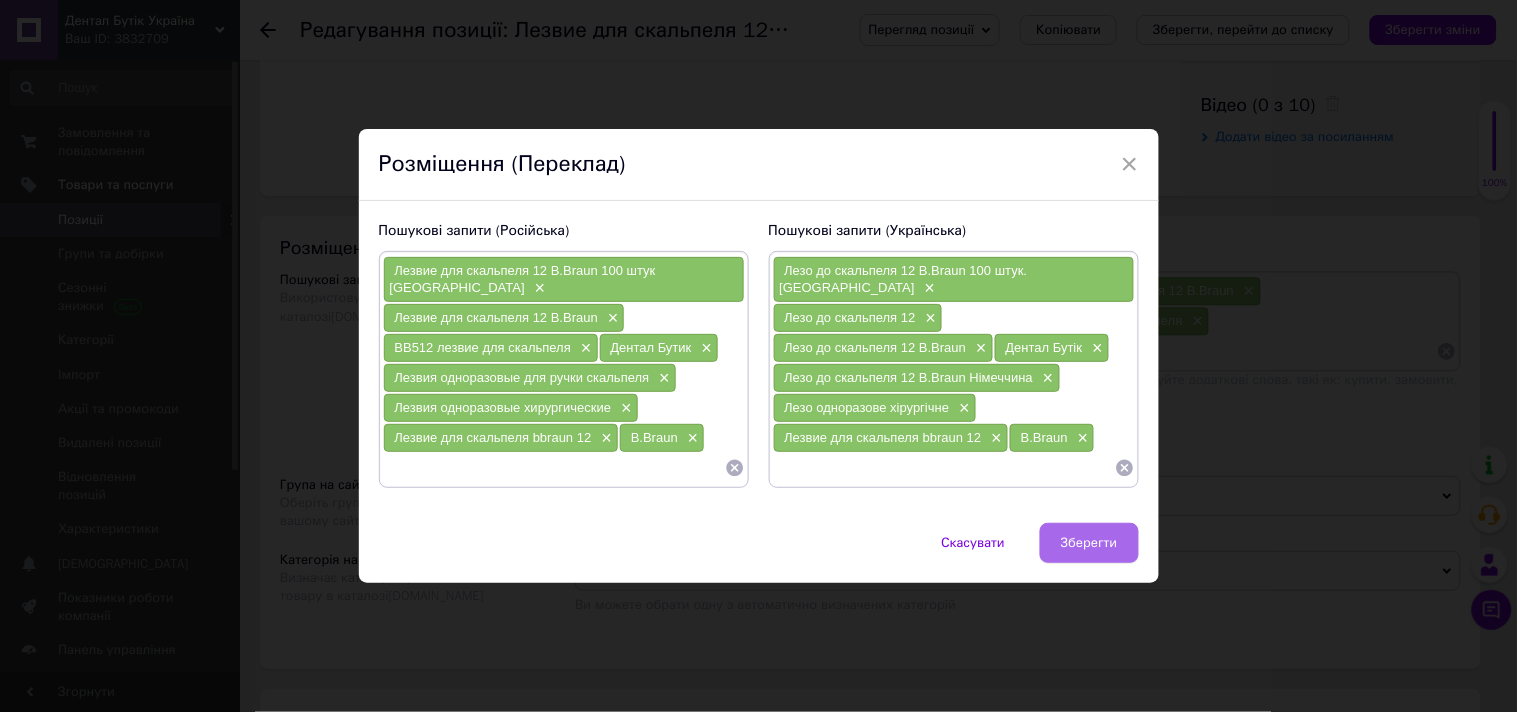 click on "Зберегти" at bounding box center [1089, 543] 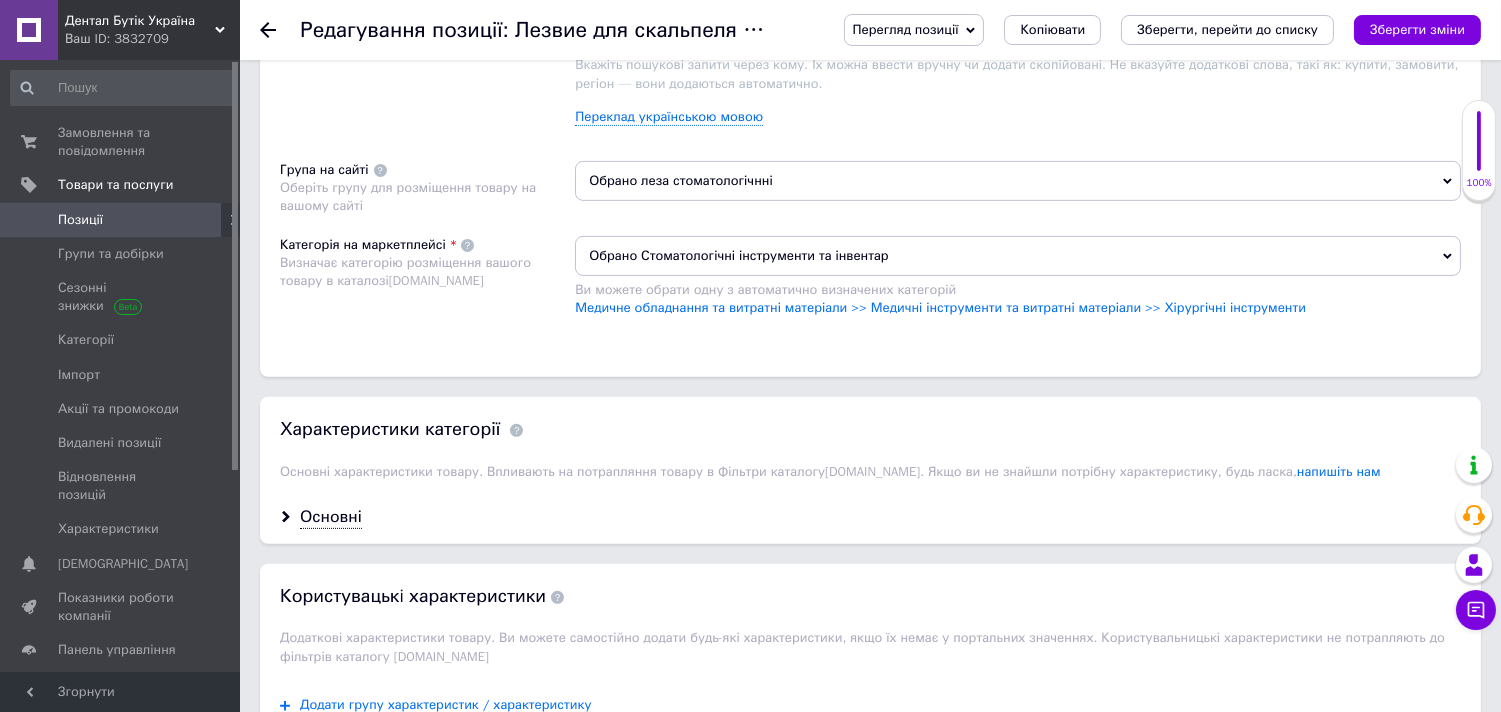 scroll, scrollTop: 1333, scrollLeft: 0, axis: vertical 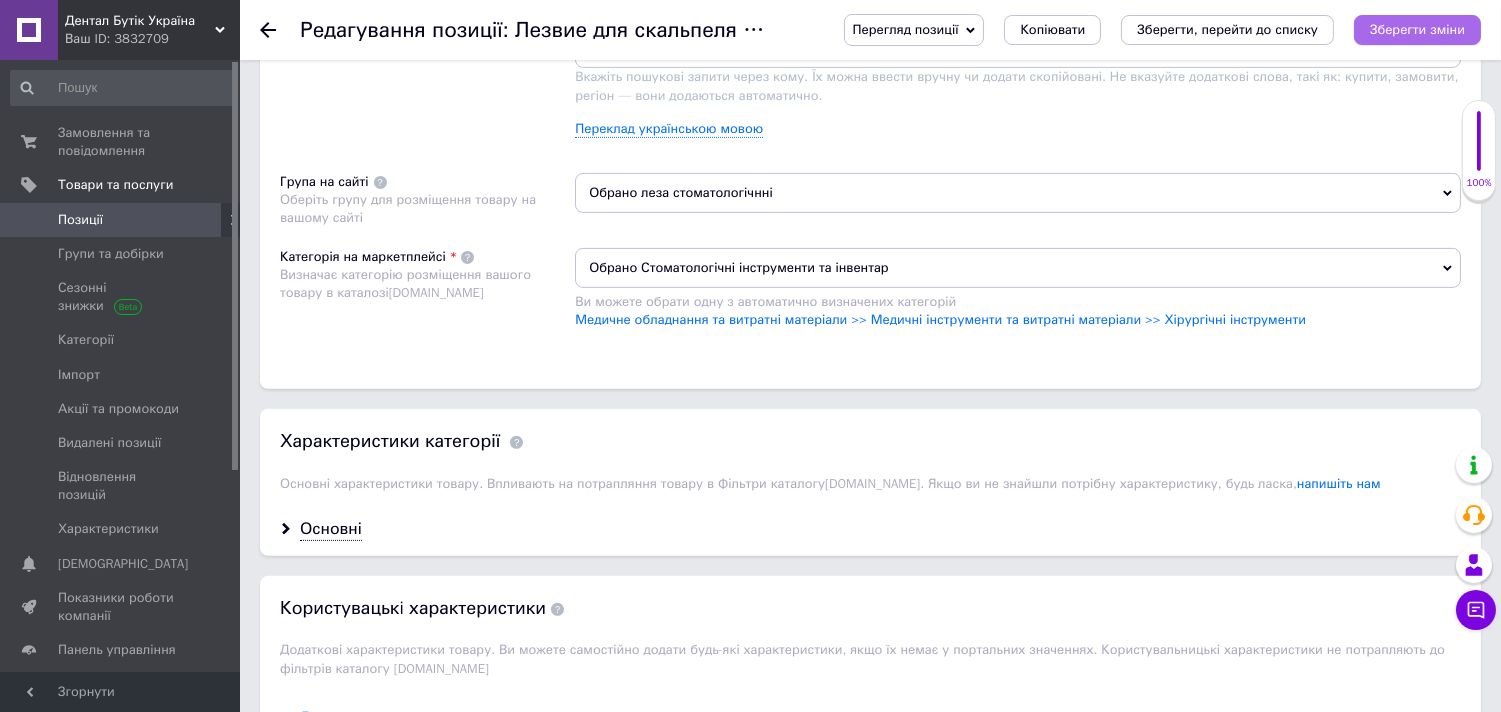click on "Зберегти зміни" at bounding box center [1417, 30] 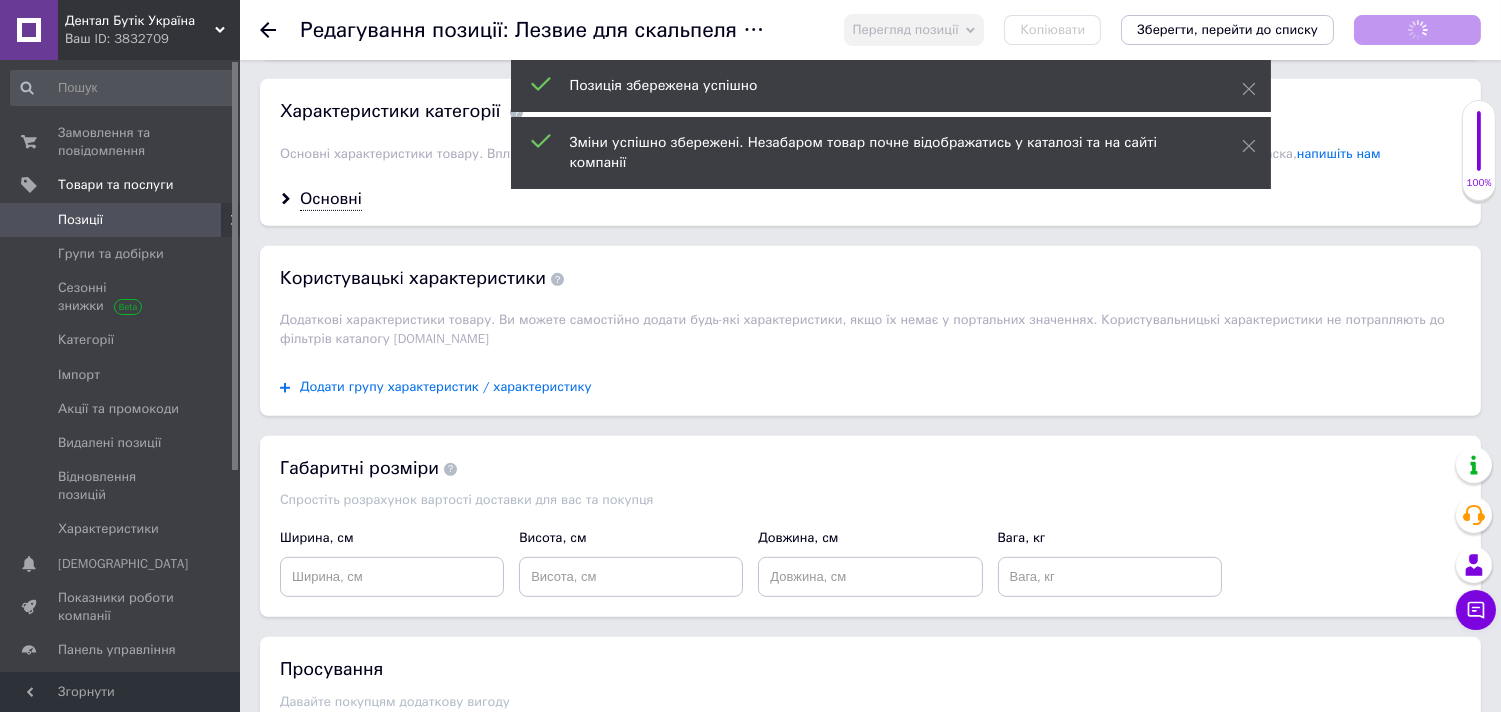 scroll, scrollTop: 1666, scrollLeft: 0, axis: vertical 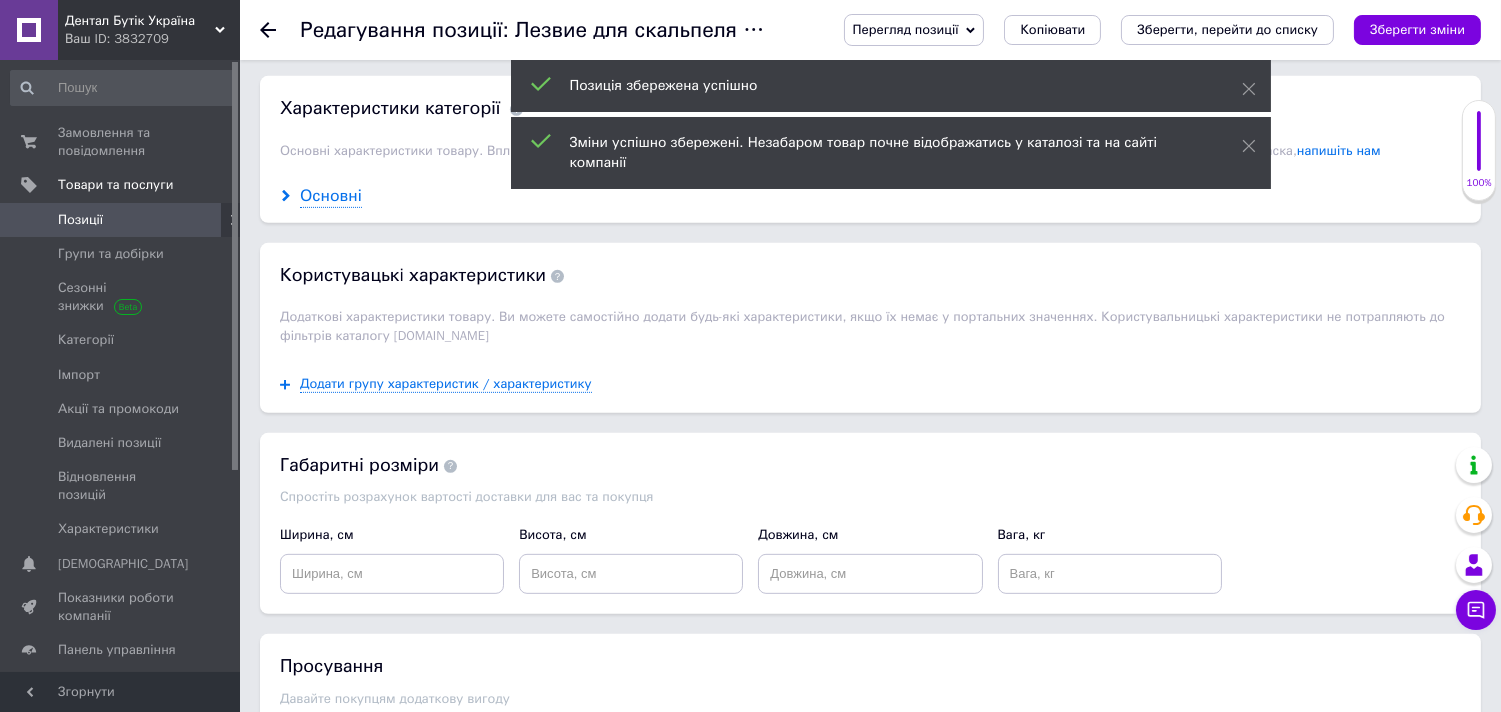 click on "Основні" at bounding box center [331, 196] 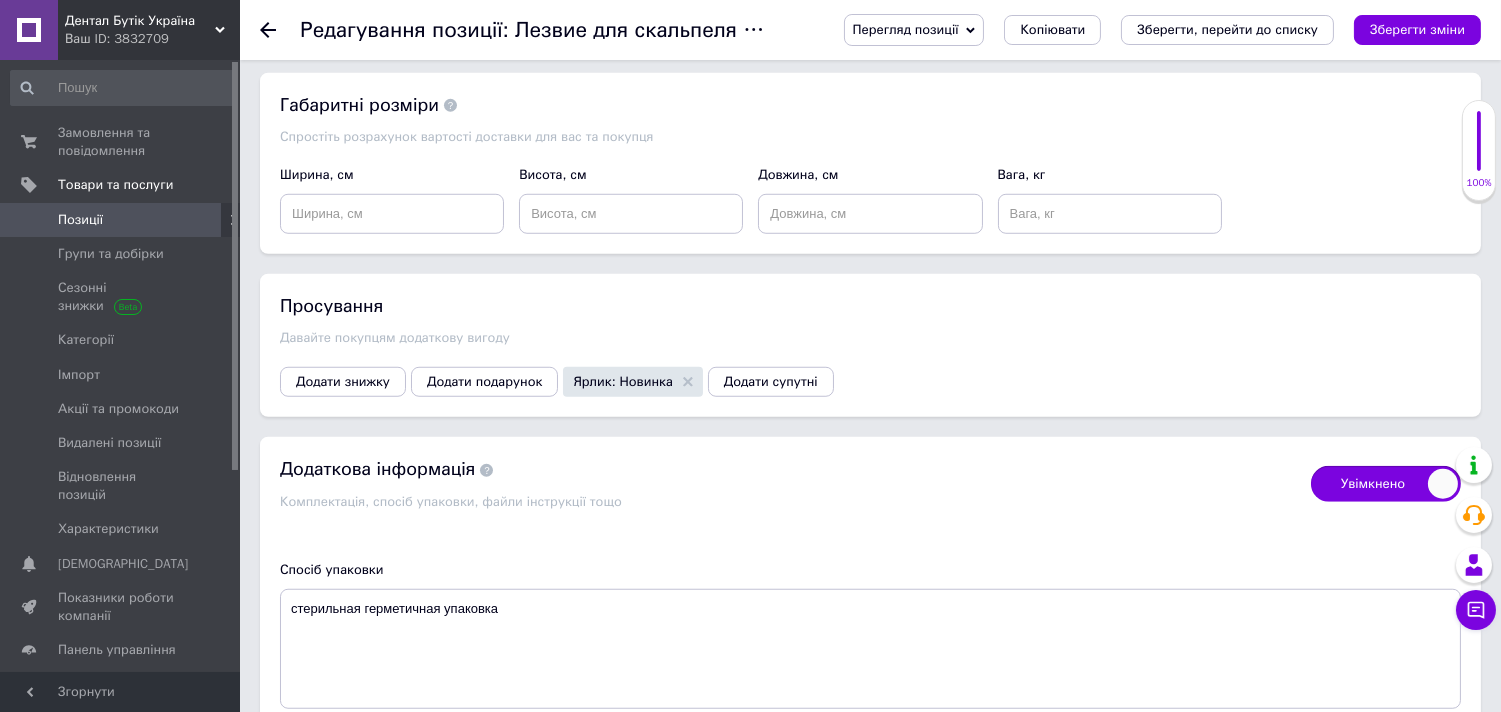scroll, scrollTop: 2888, scrollLeft: 0, axis: vertical 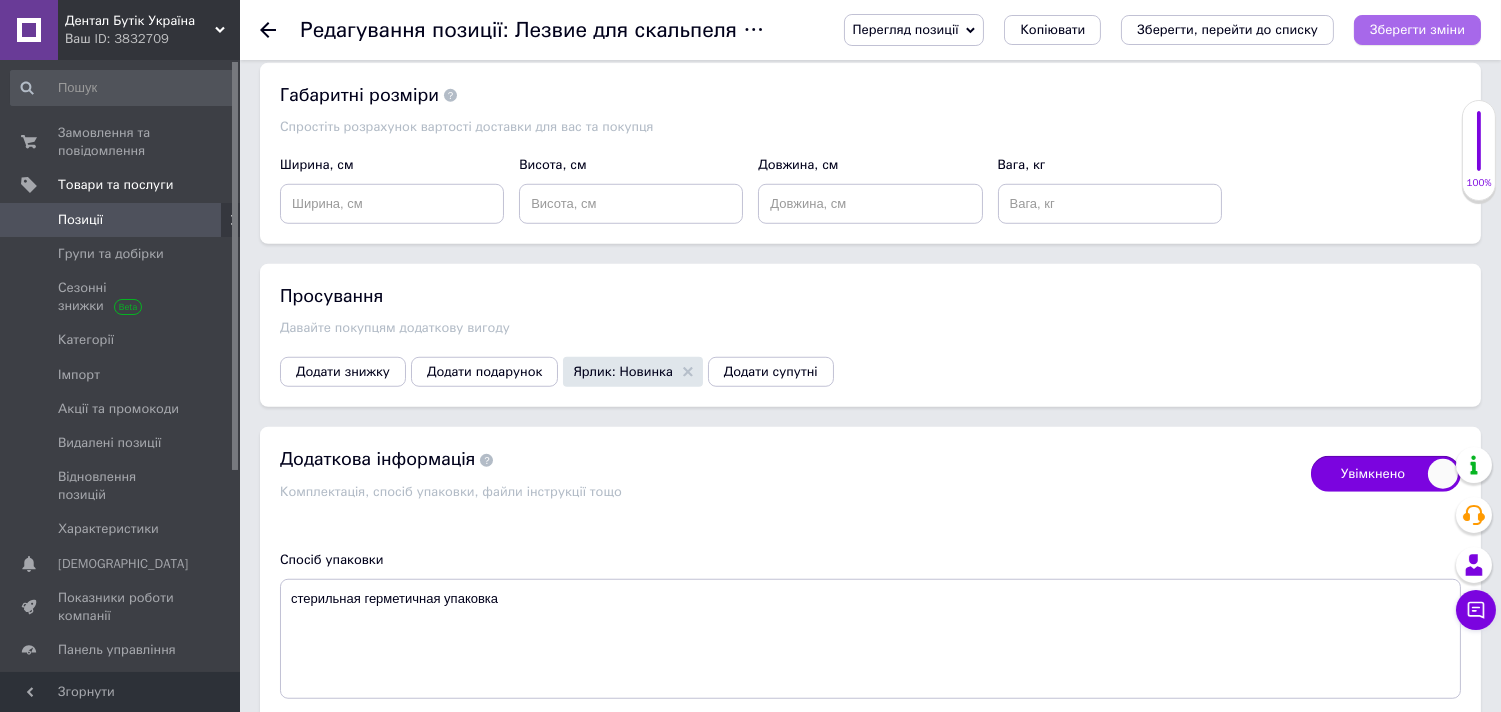 click on "Зберегти зміни" at bounding box center (1417, 29) 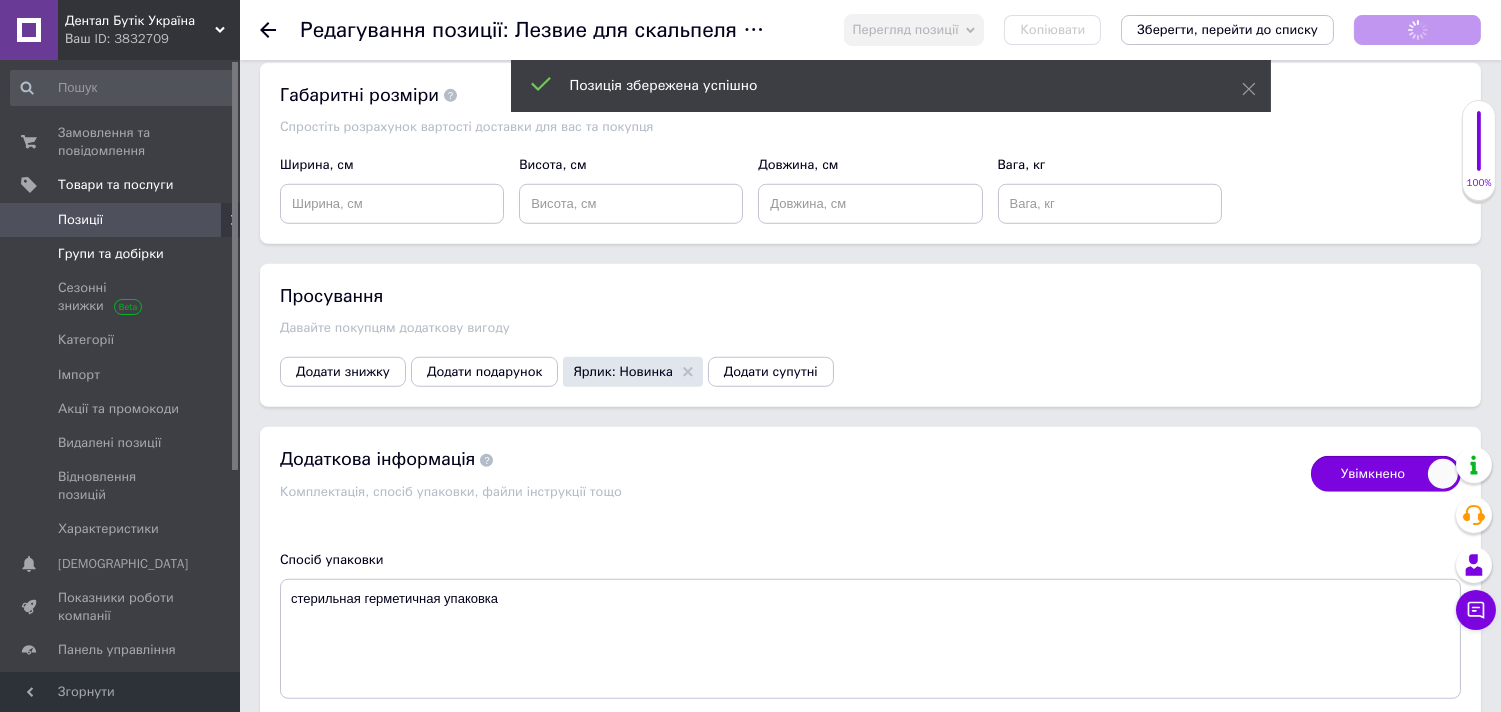 checkbox on "true" 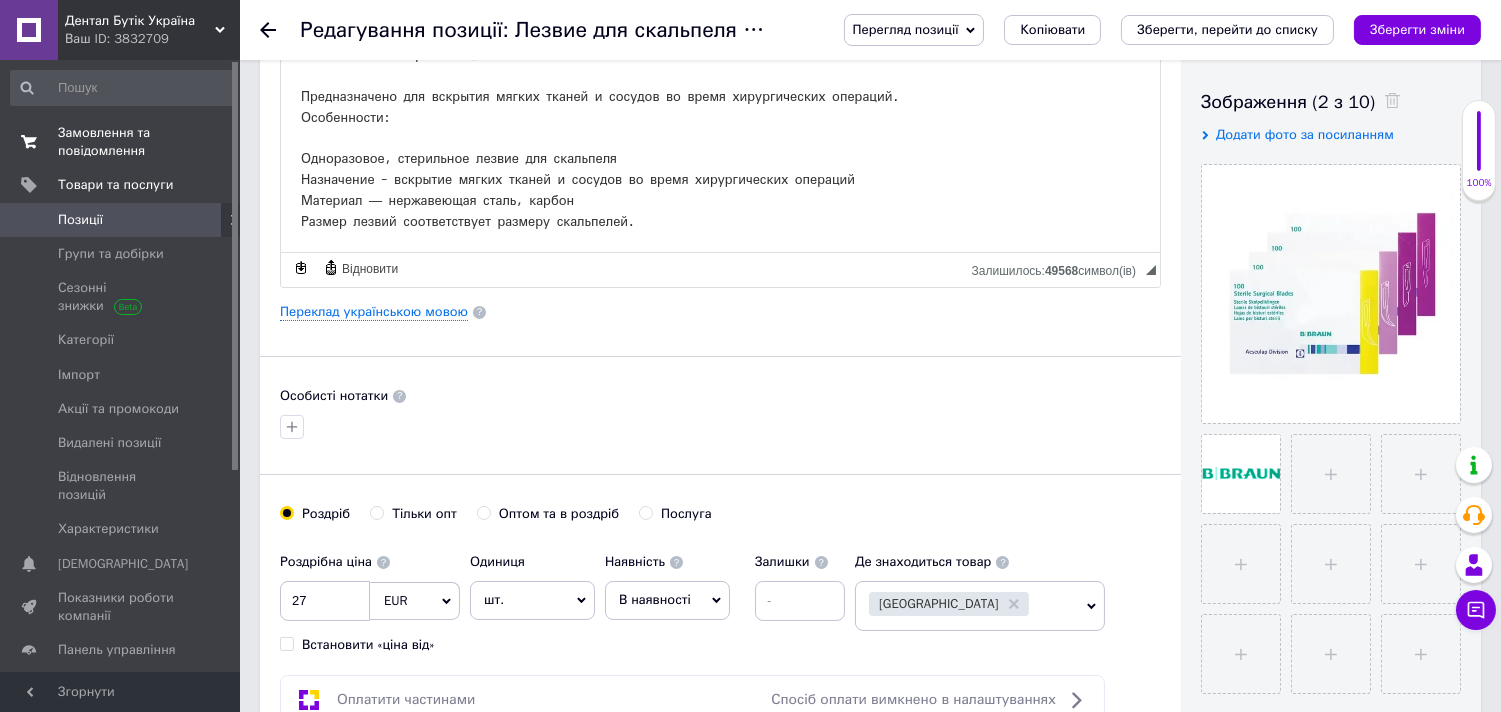 scroll, scrollTop: 0, scrollLeft: 0, axis: both 